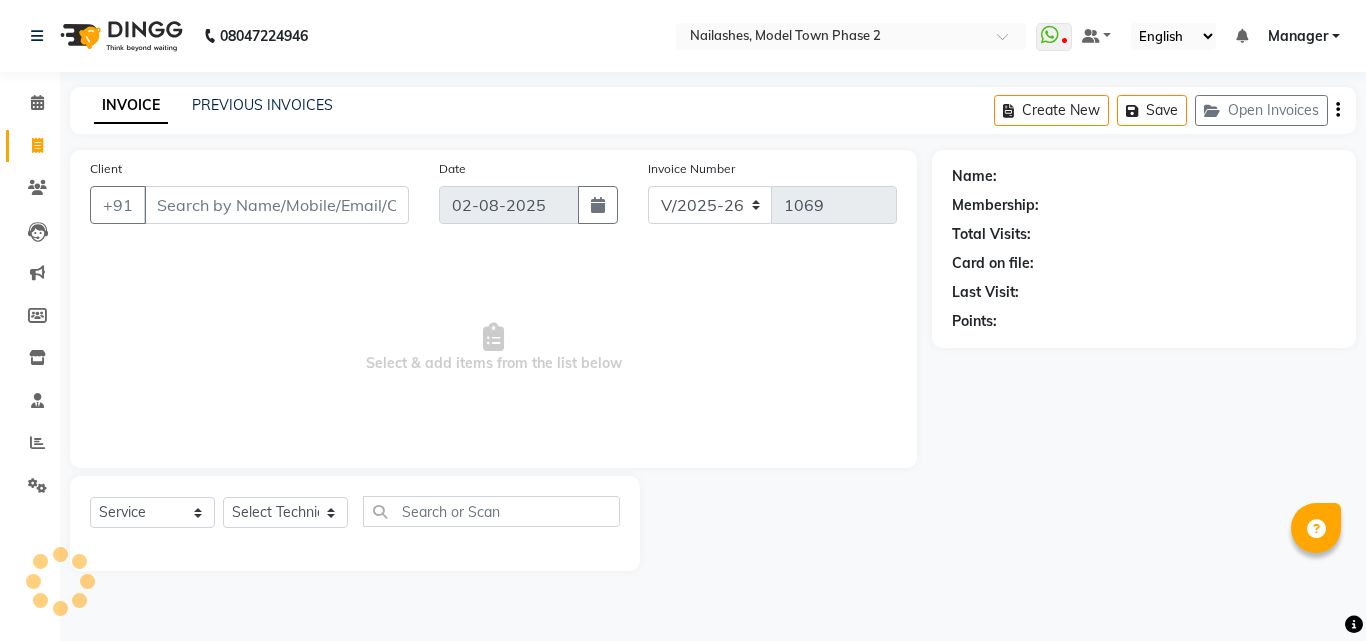 select on "3840" 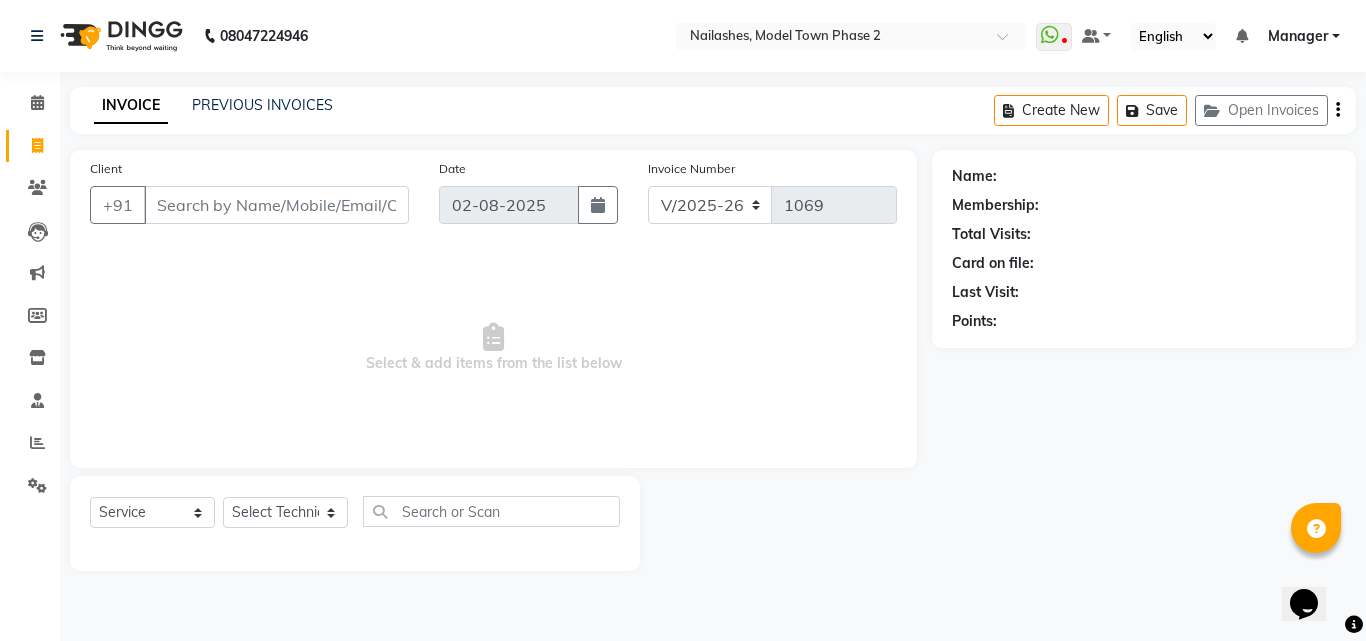 scroll, scrollTop: 0, scrollLeft: 0, axis: both 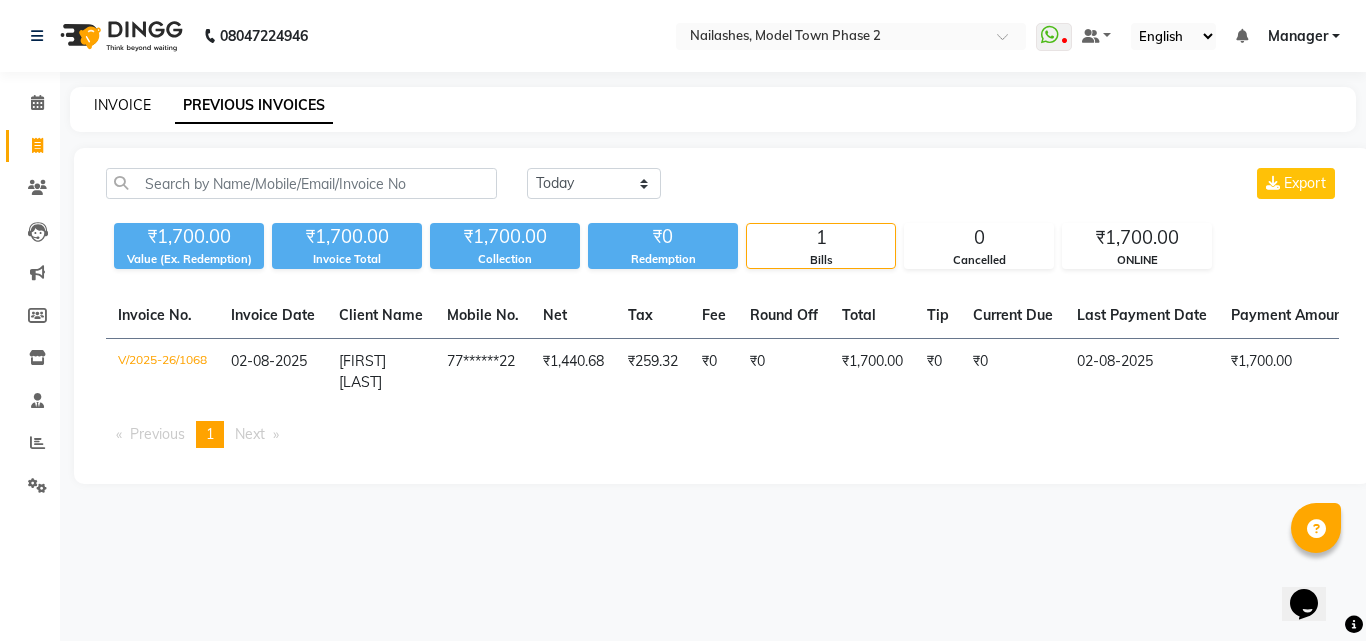 click on "INVOICE" 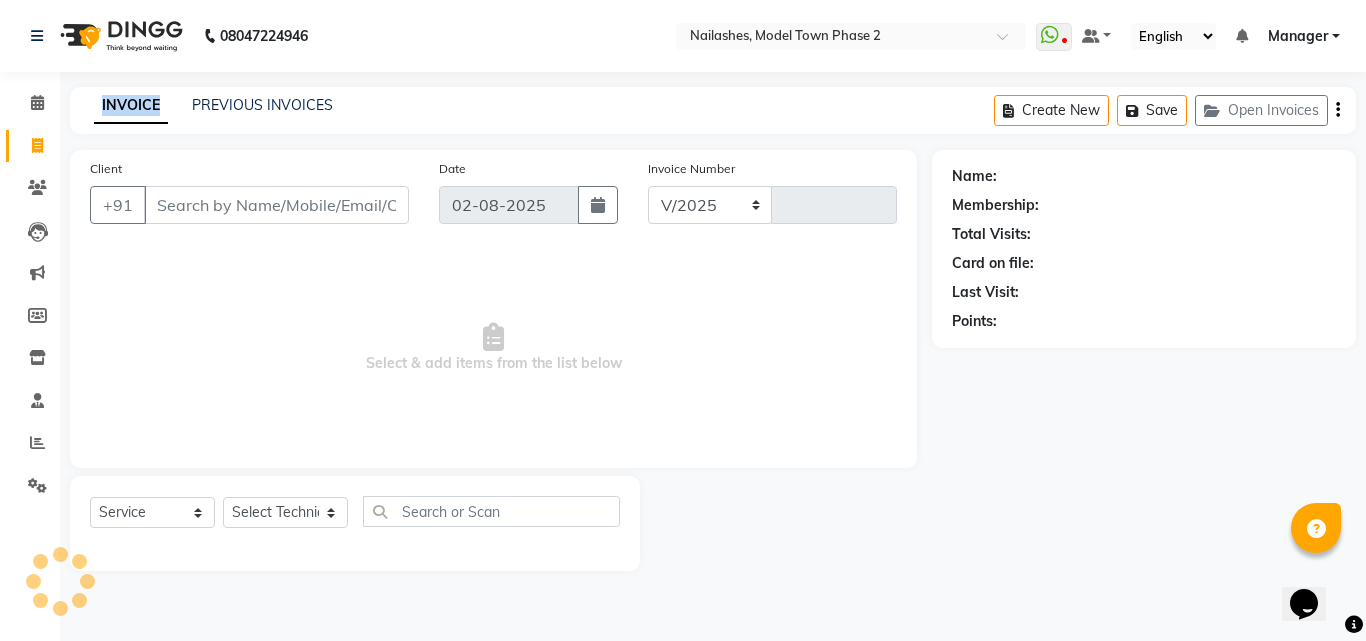 select on "3840" 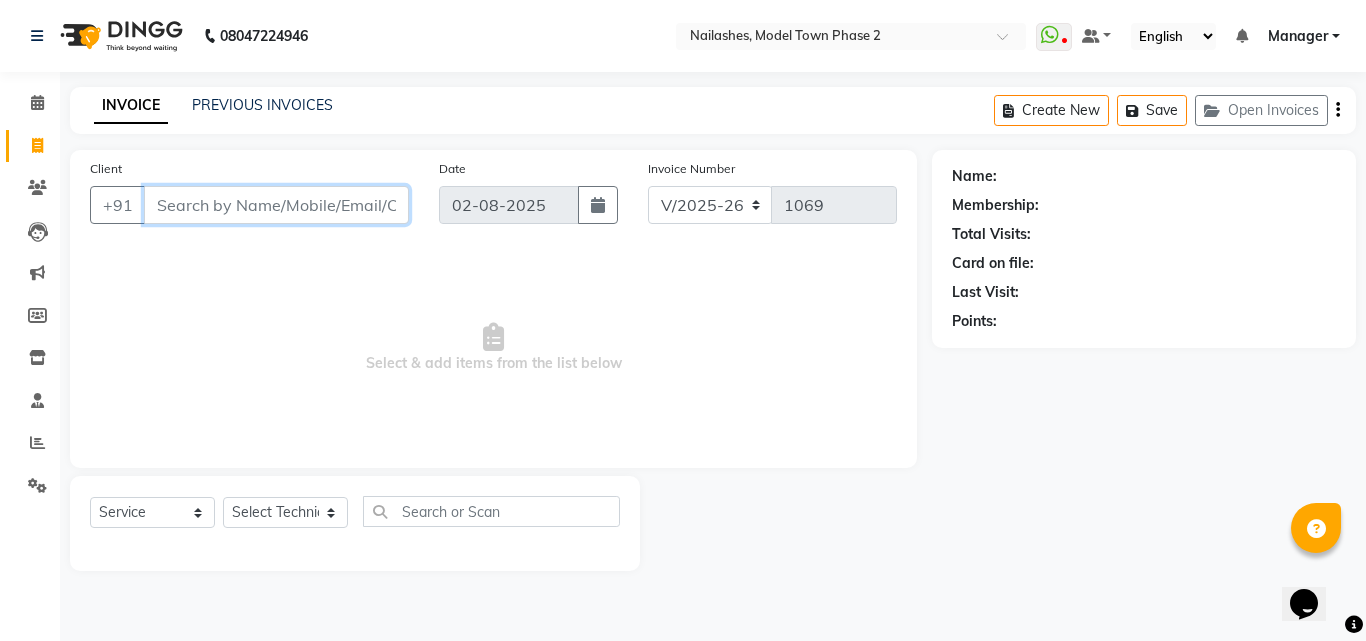 click on "Client" at bounding box center [276, 205] 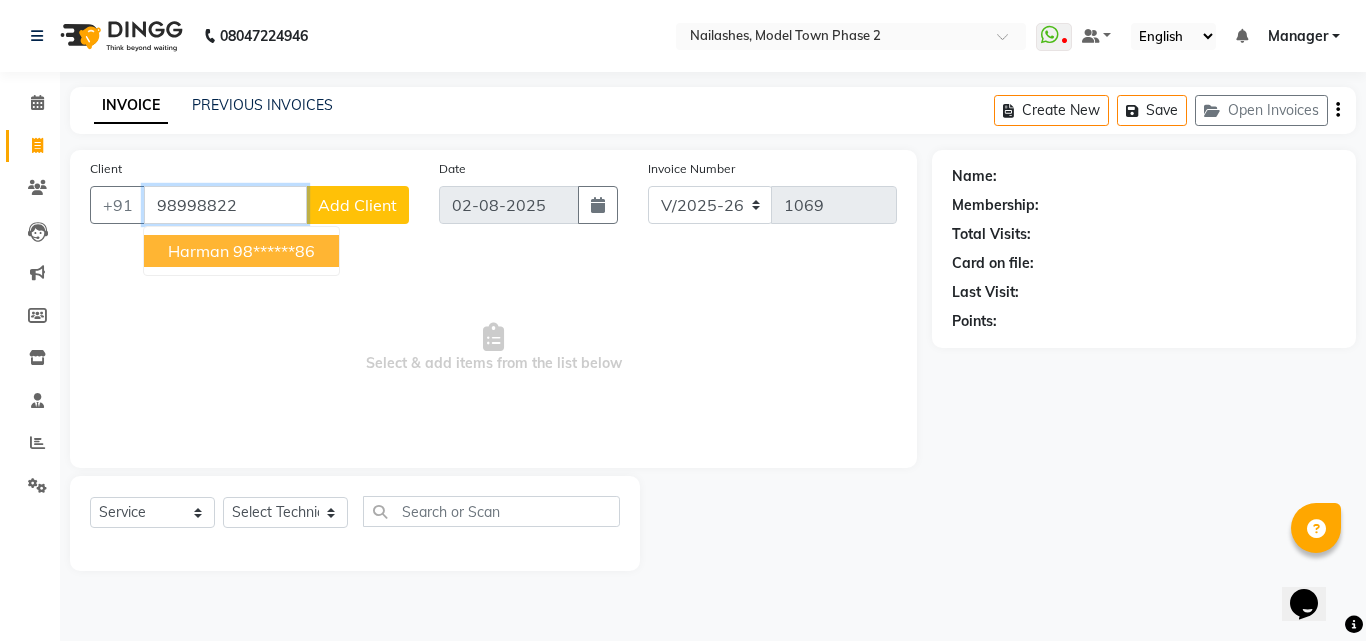 click on "[FIRST]  [PHONE]" at bounding box center (241, 251) 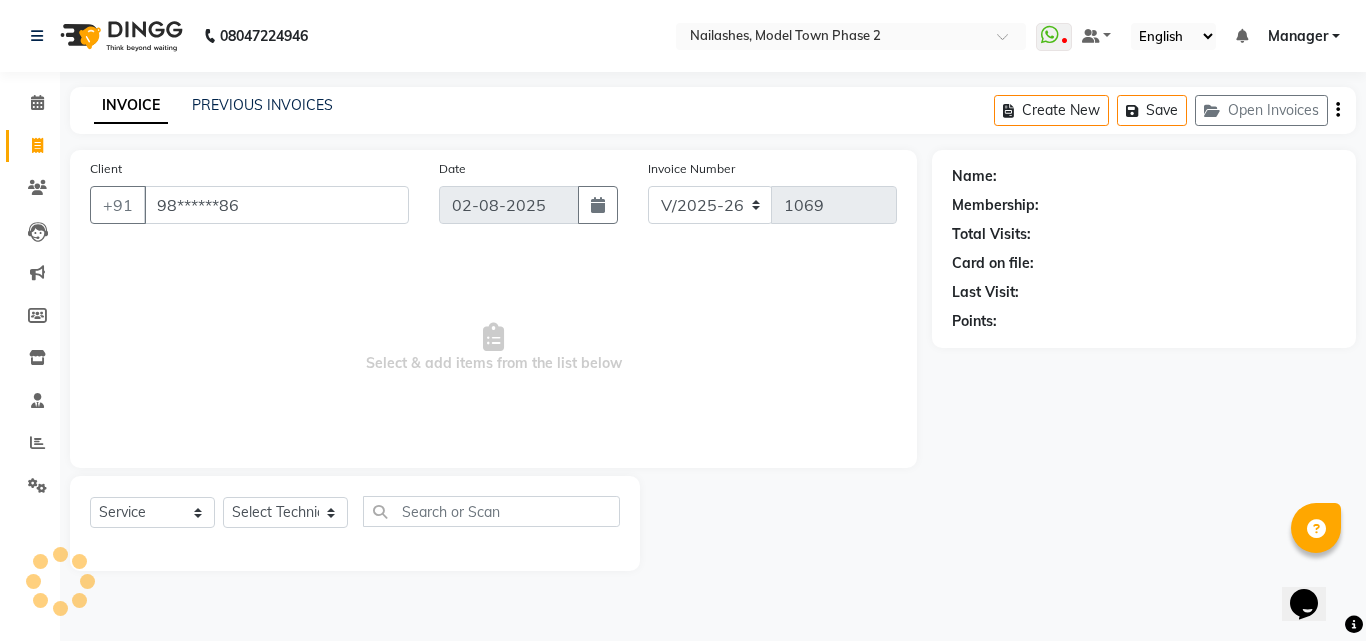 click on "Select & add items from the list below" at bounding box center (493, 348) 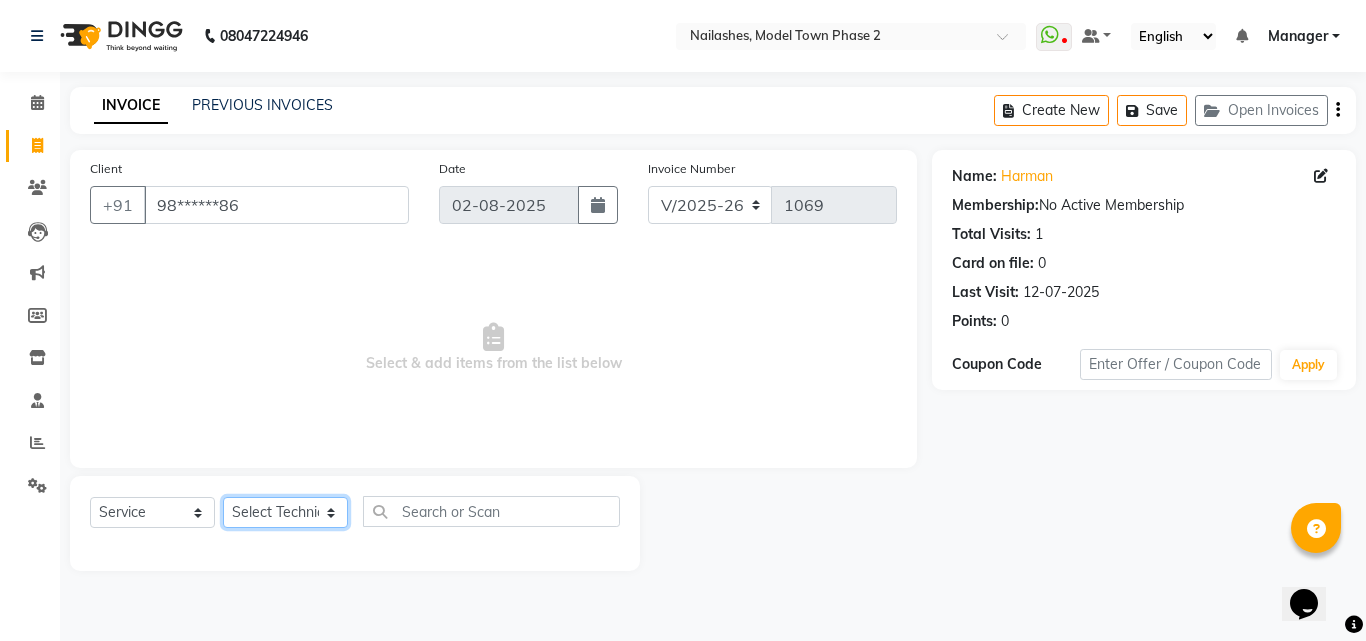 click on "Select Technician [FIRST] [LAST] [FIRST] Manager [FIRST] [FIRST] [FIRST] [FIRST] [FIRST]" 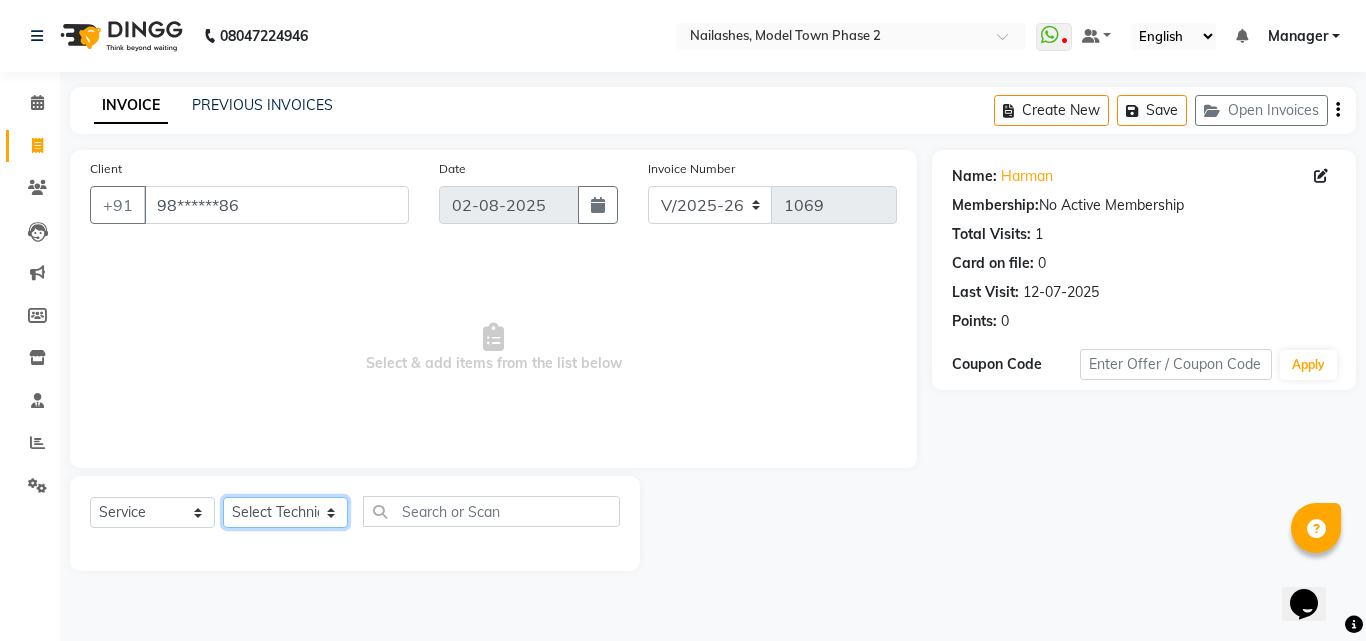 select on "86355" 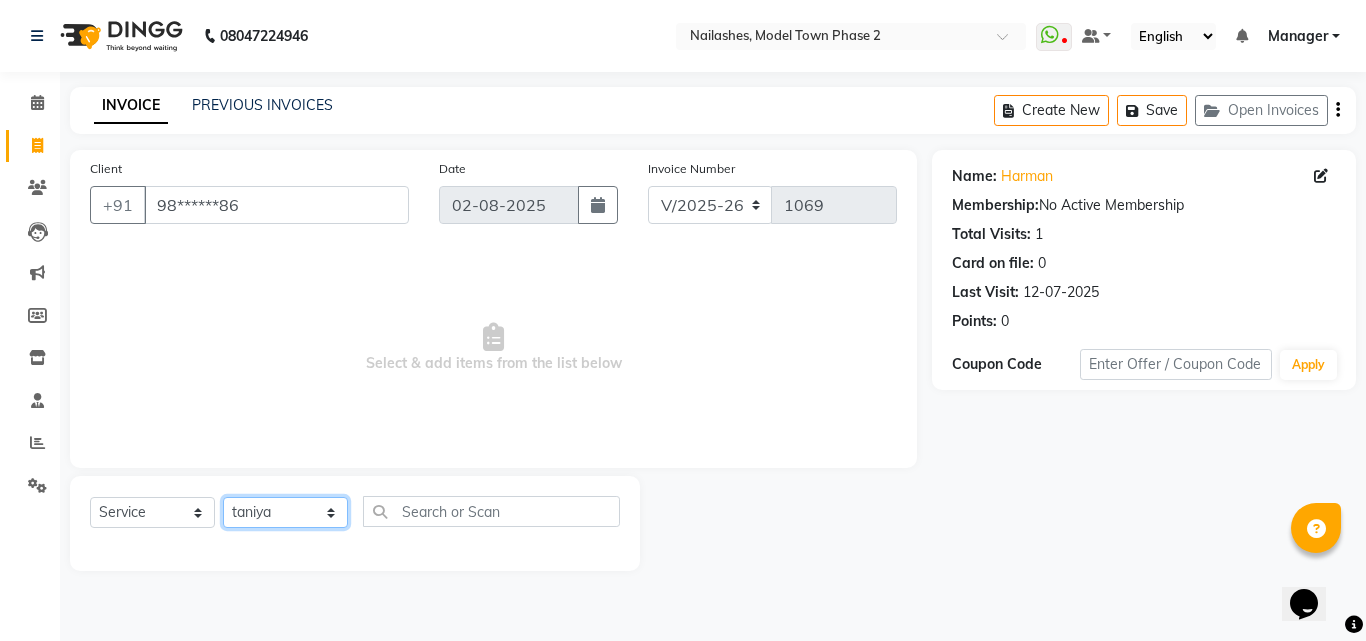 click on "Select Technician [FIRST] [LAST] [FIRST] Manager [FIRST] [FIRST] [FIRST] [FIRST] [FIRST]" 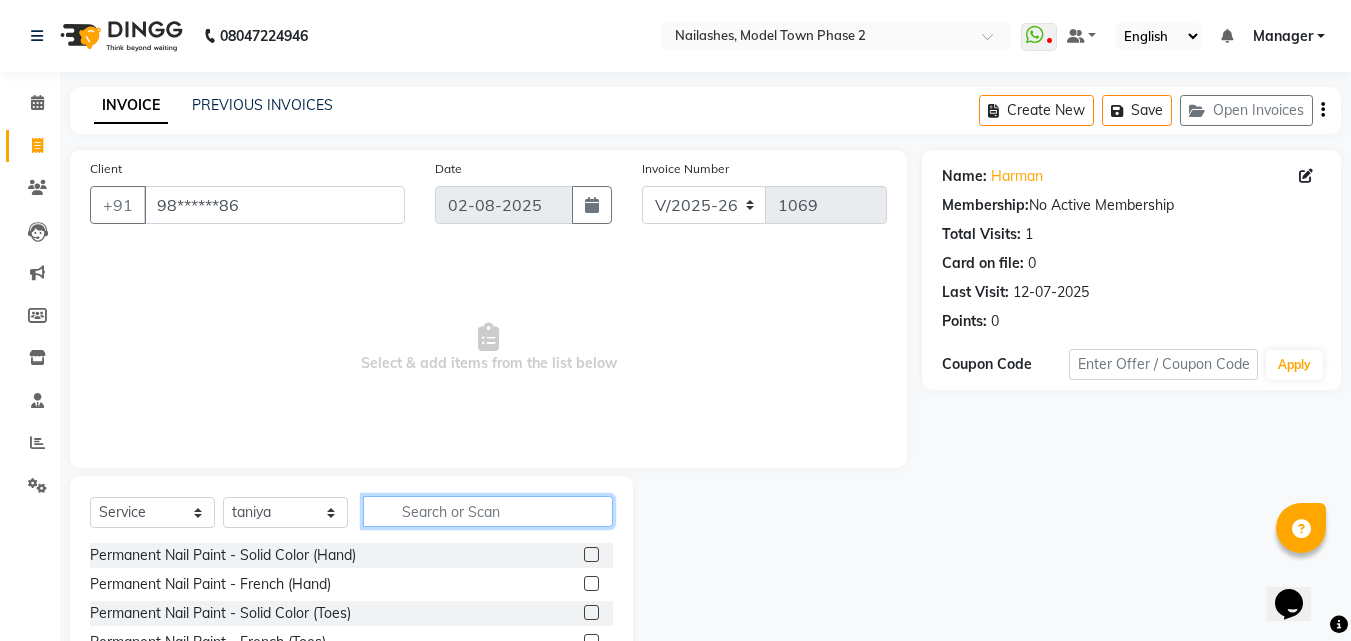 click 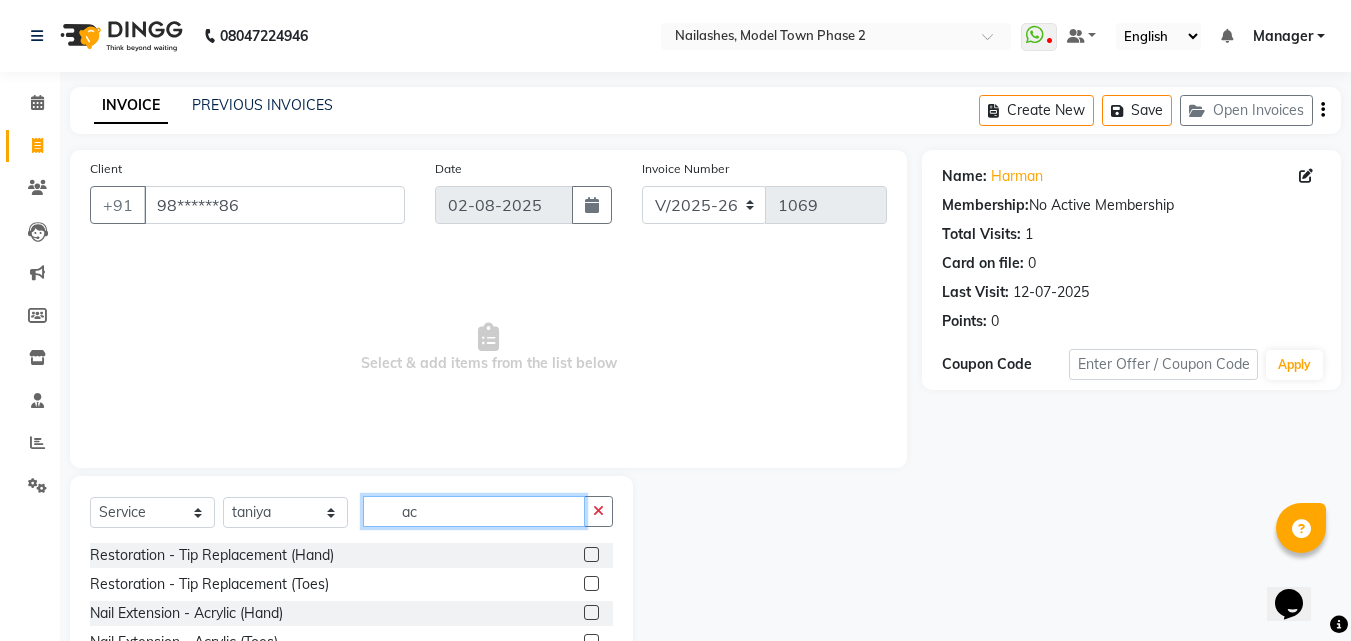 type on "ac" 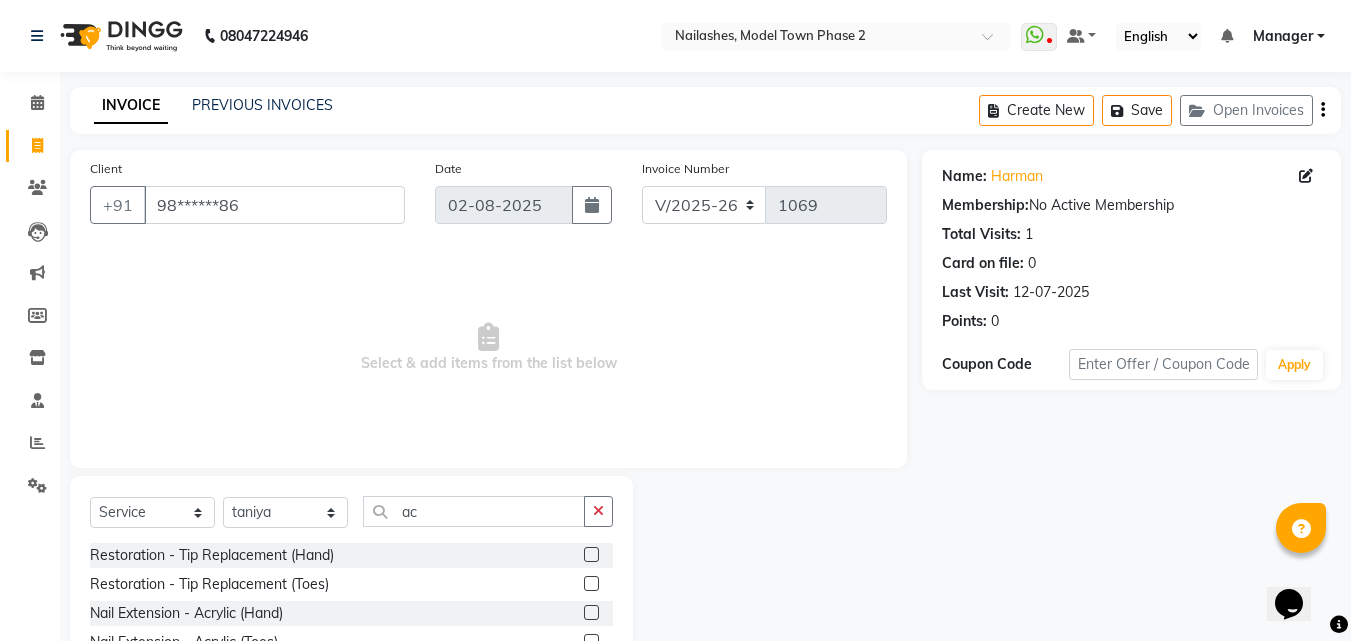 click 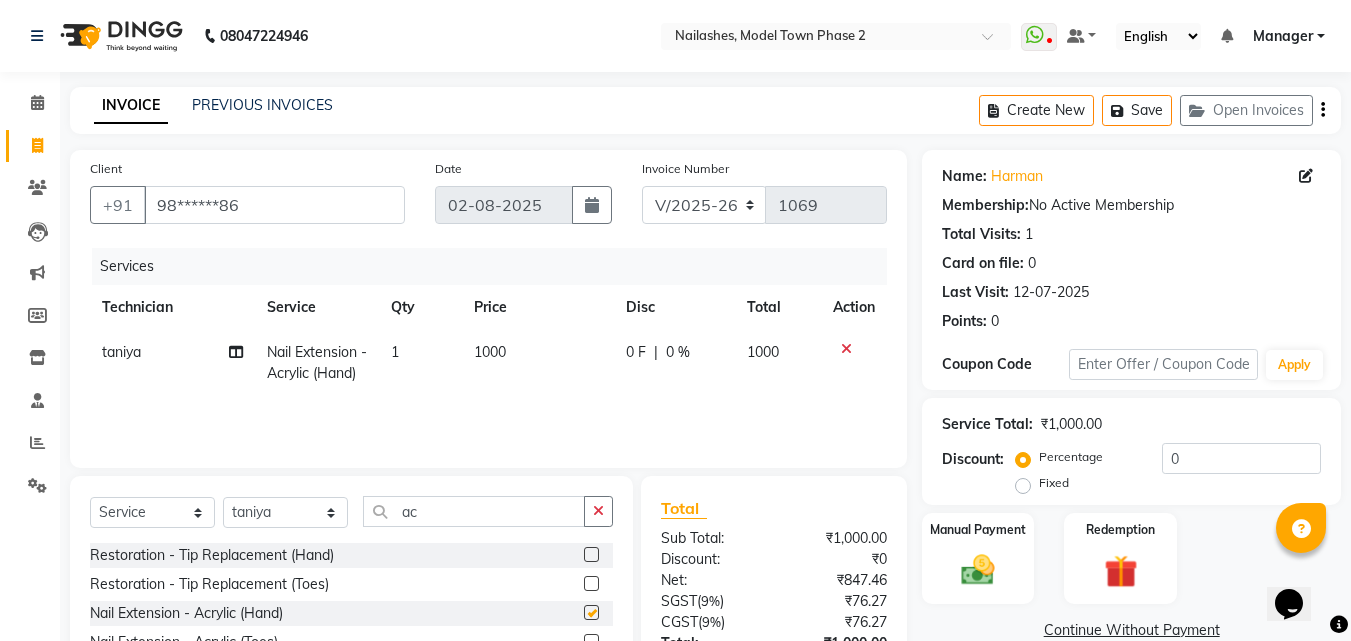 checkbox on "false" 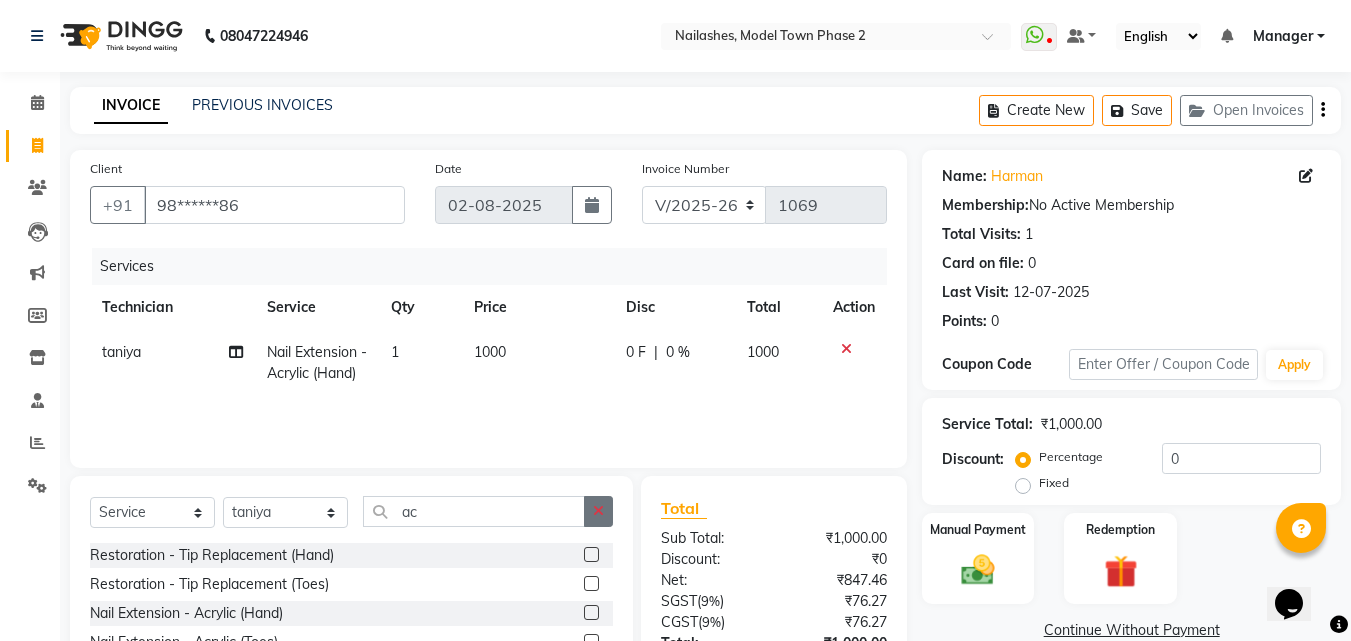 click 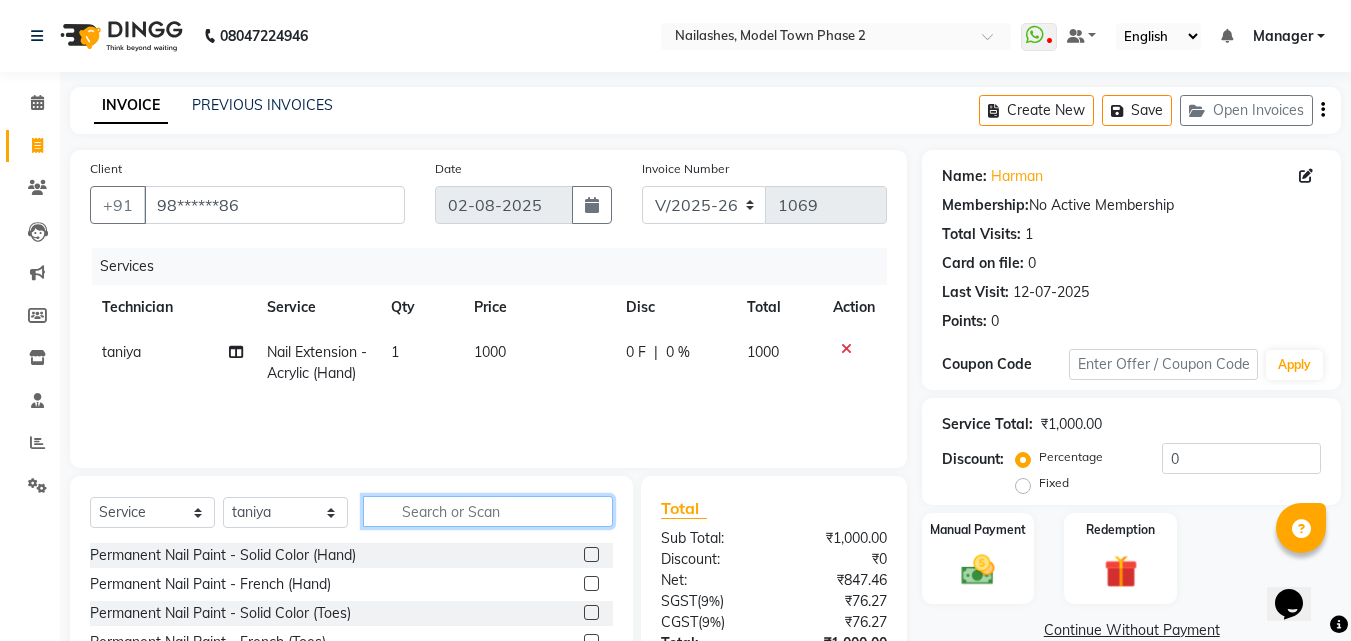 click 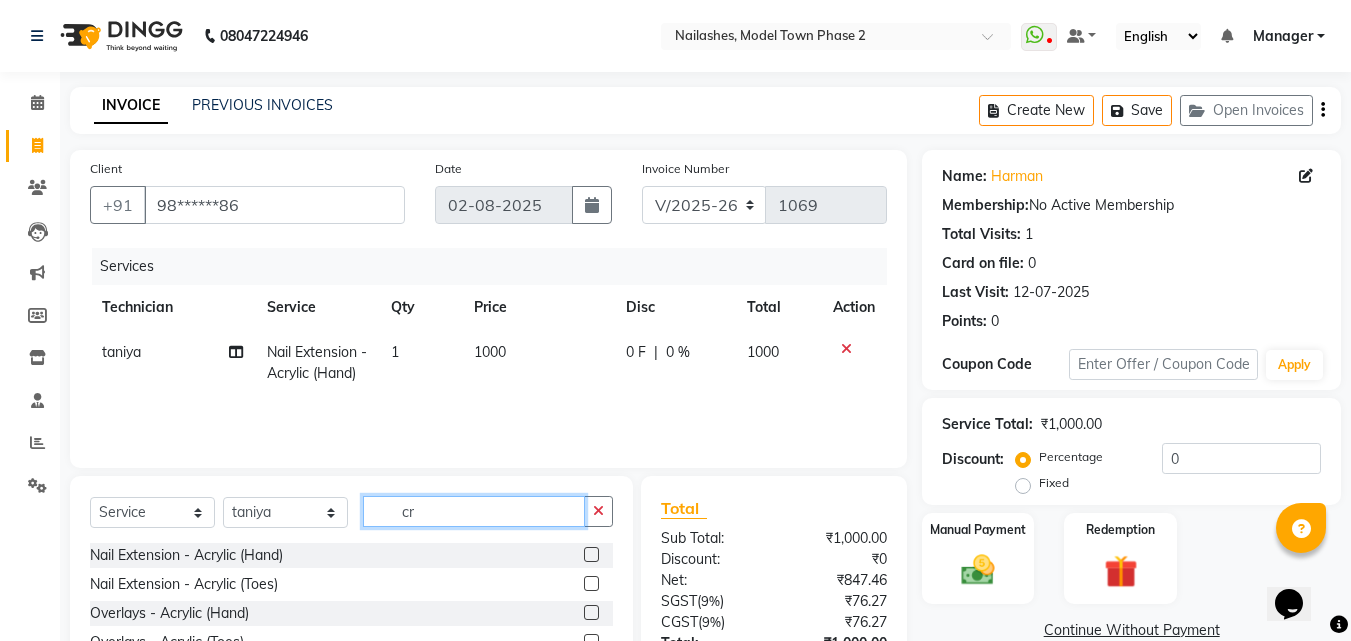 type on "c" 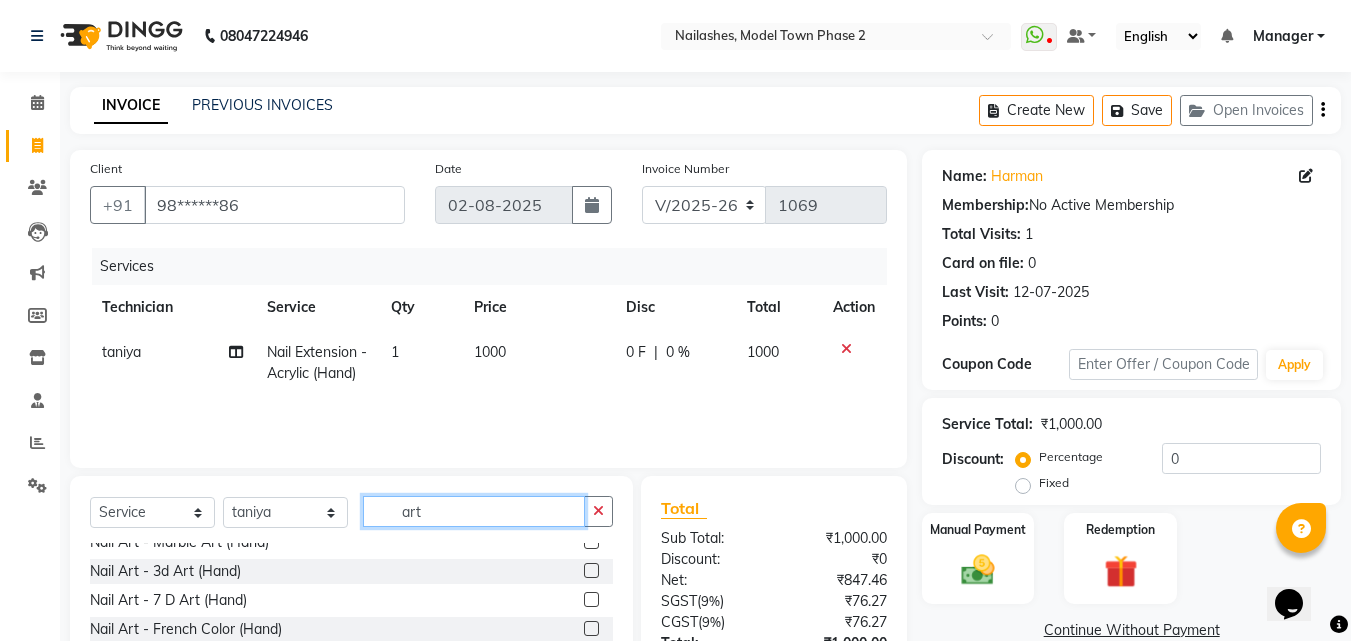 scroll, scrollTop: 200, scrollLeft: 0, axis: vertical 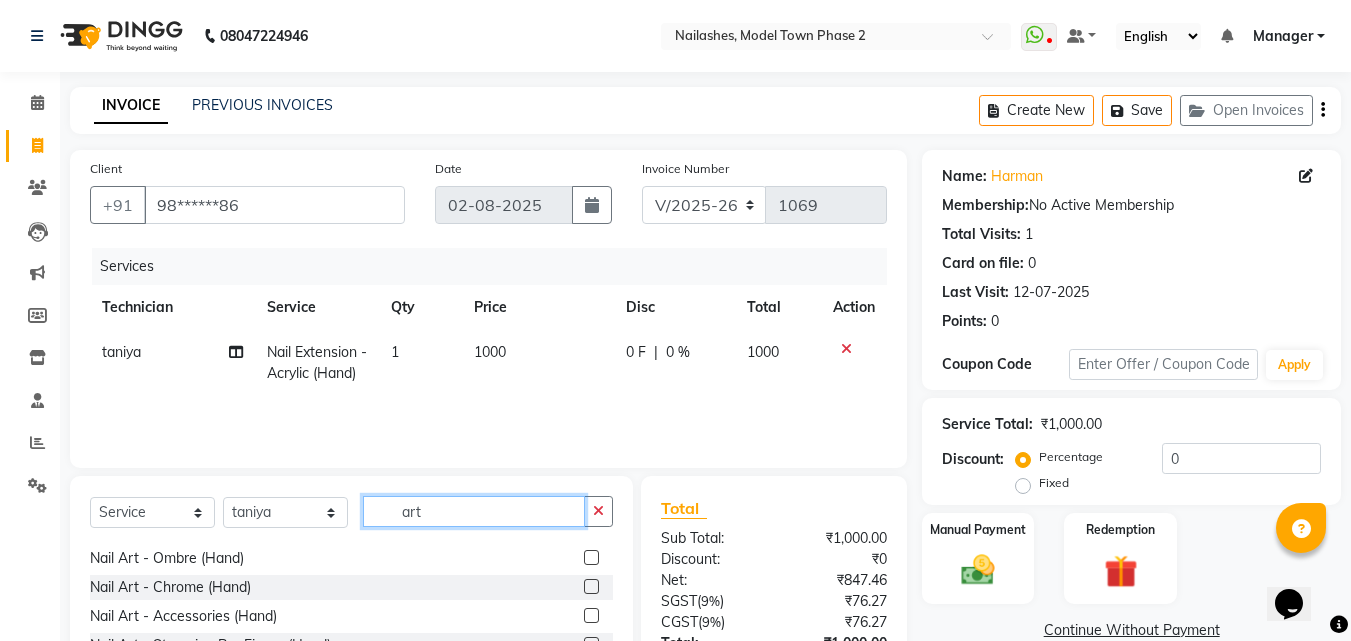 type on "art" 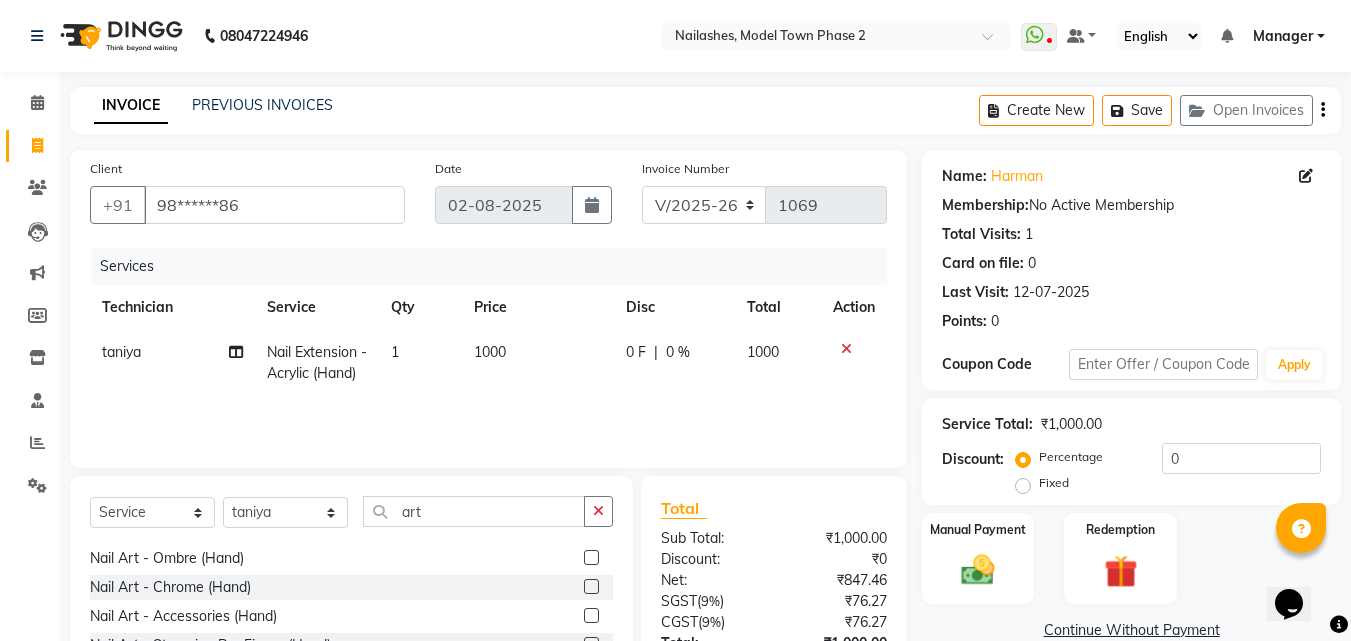 click 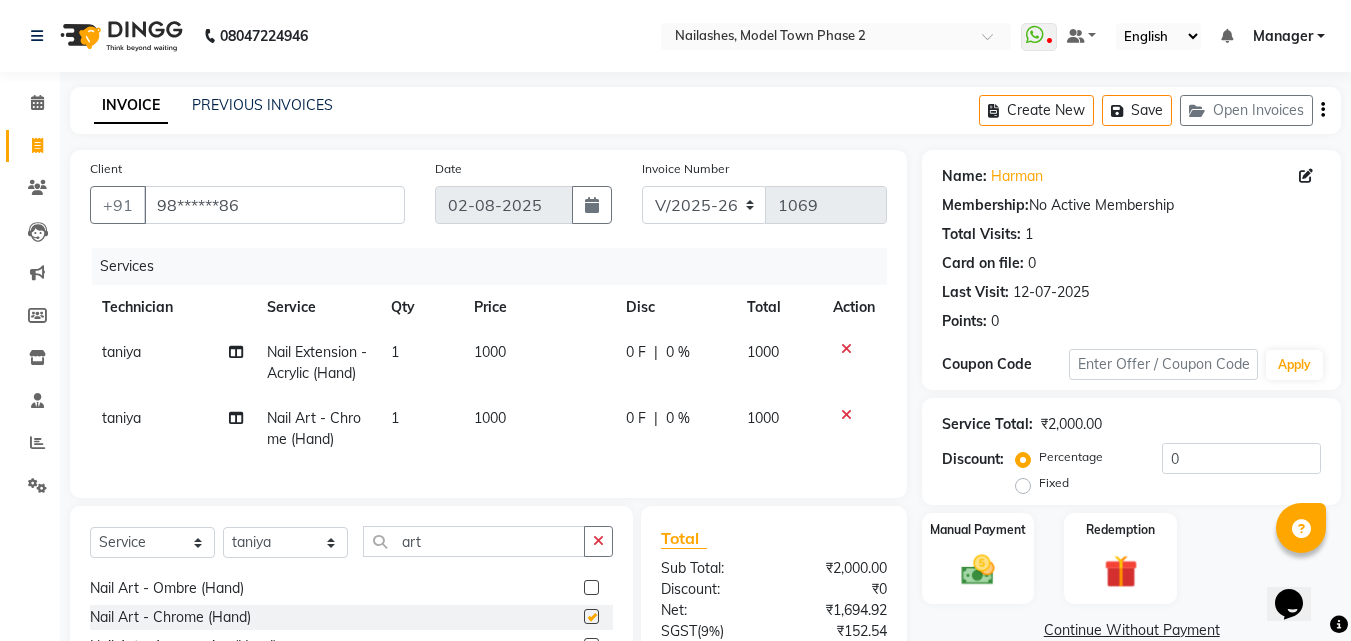 checkbox on "false" 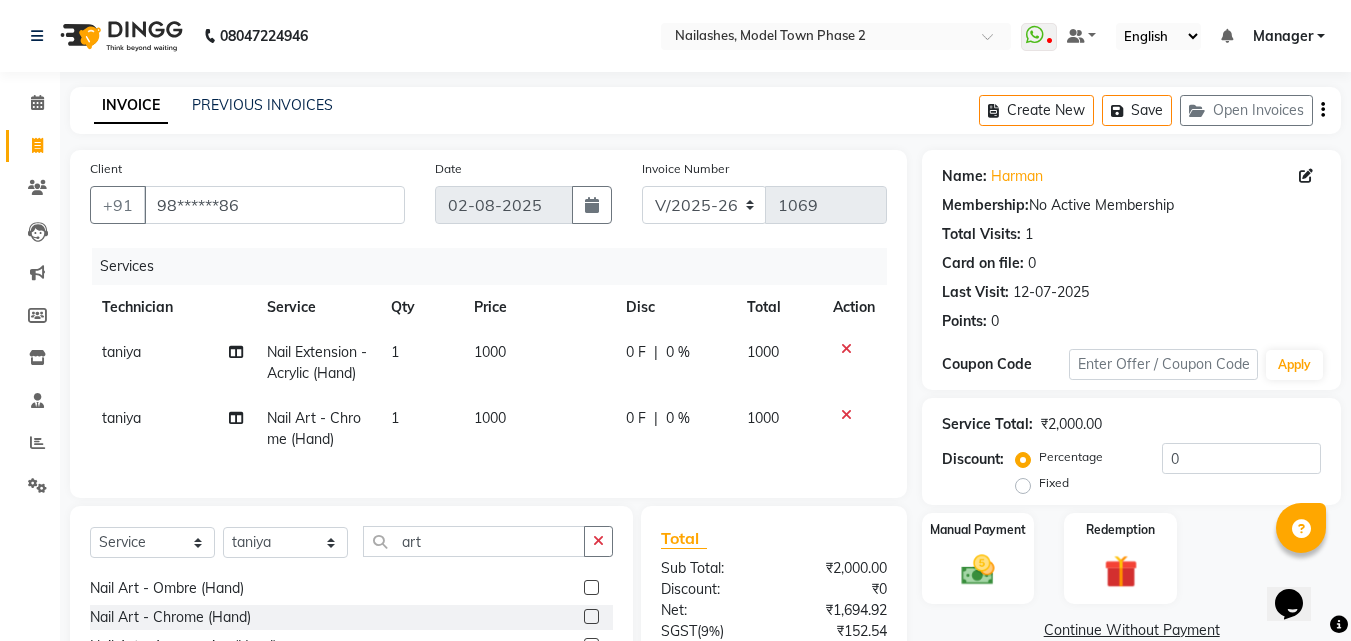 click on "1" 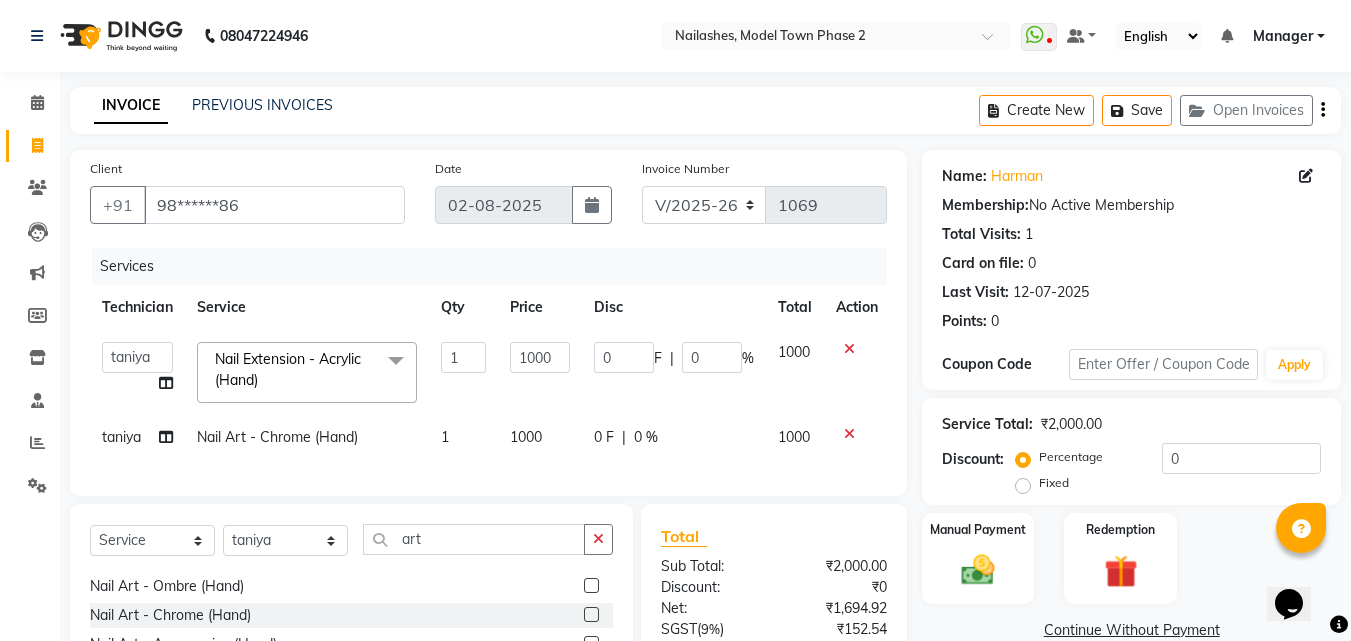 click on "1000" 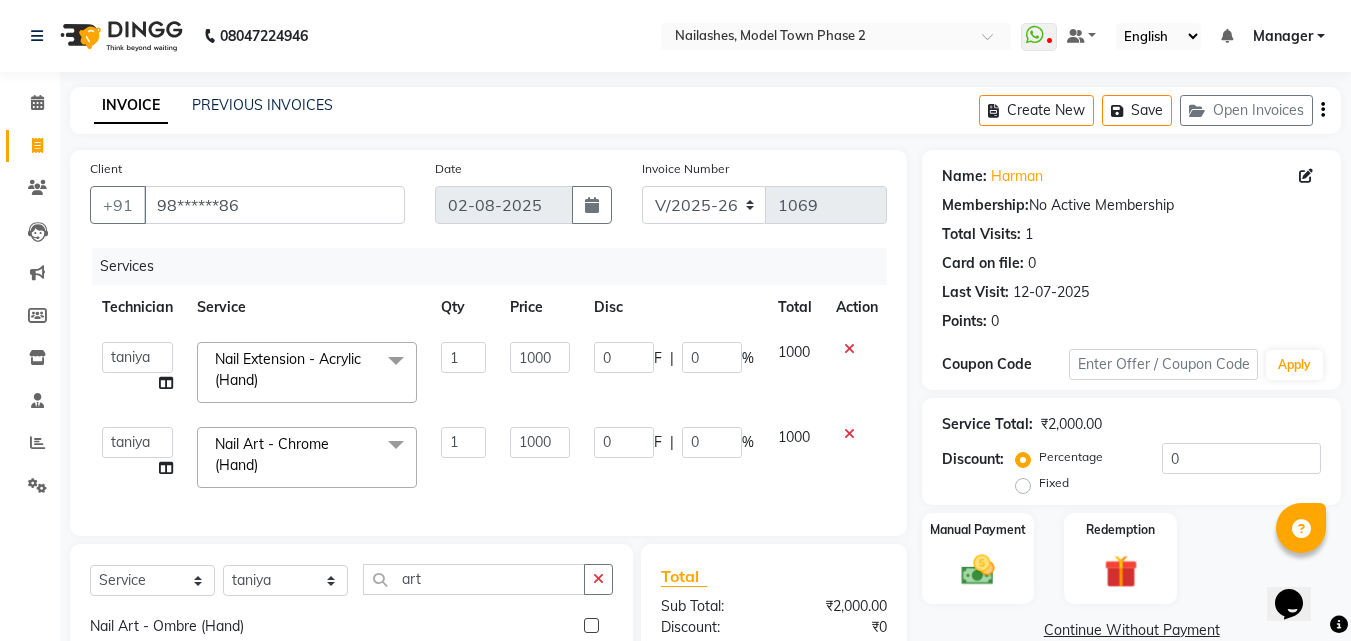 click on "1000" 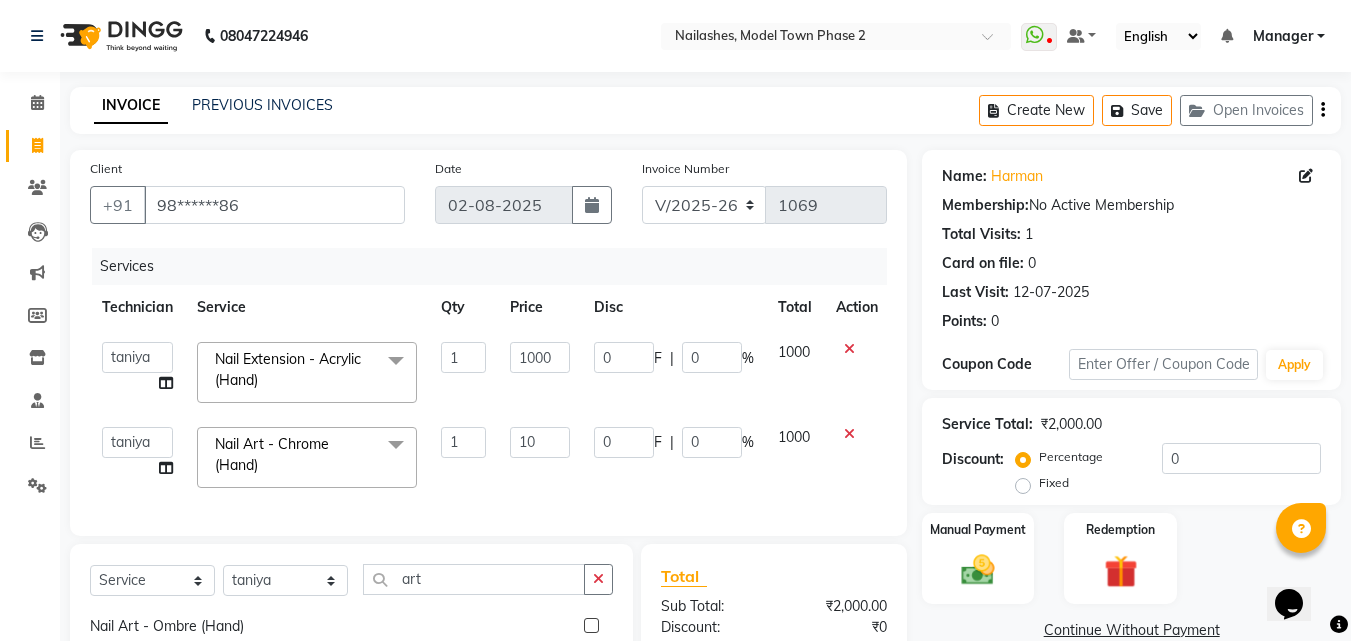 type on "1" 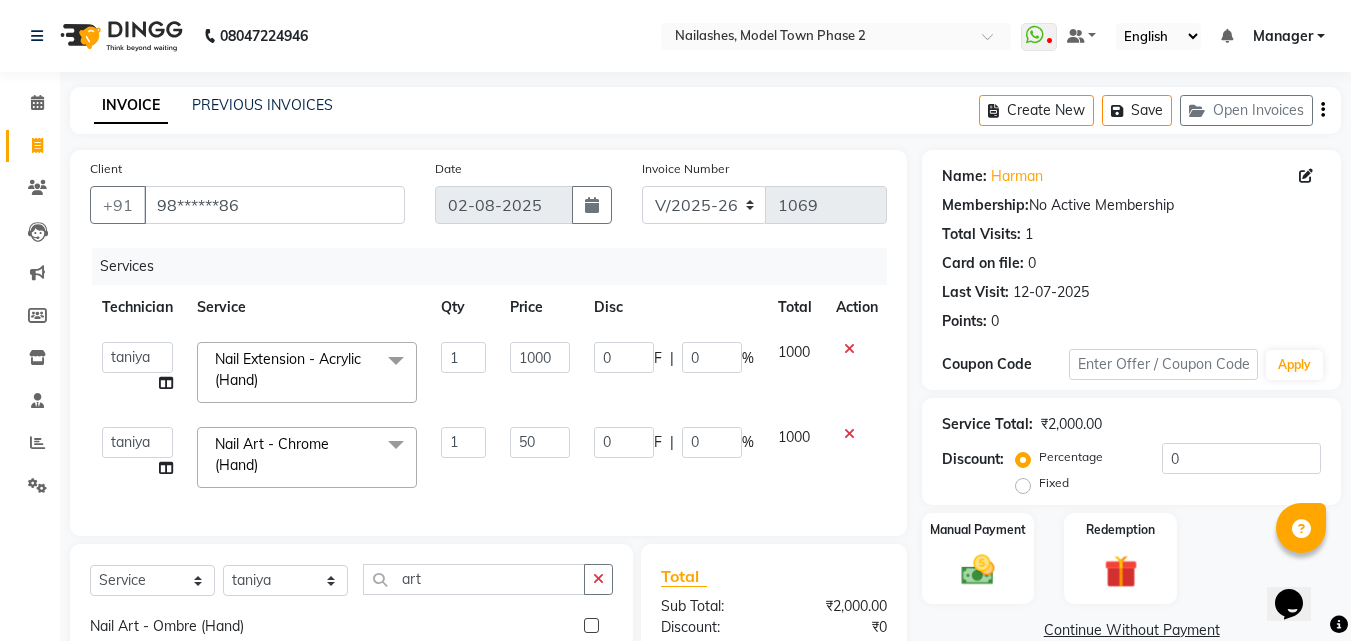 type on "500" 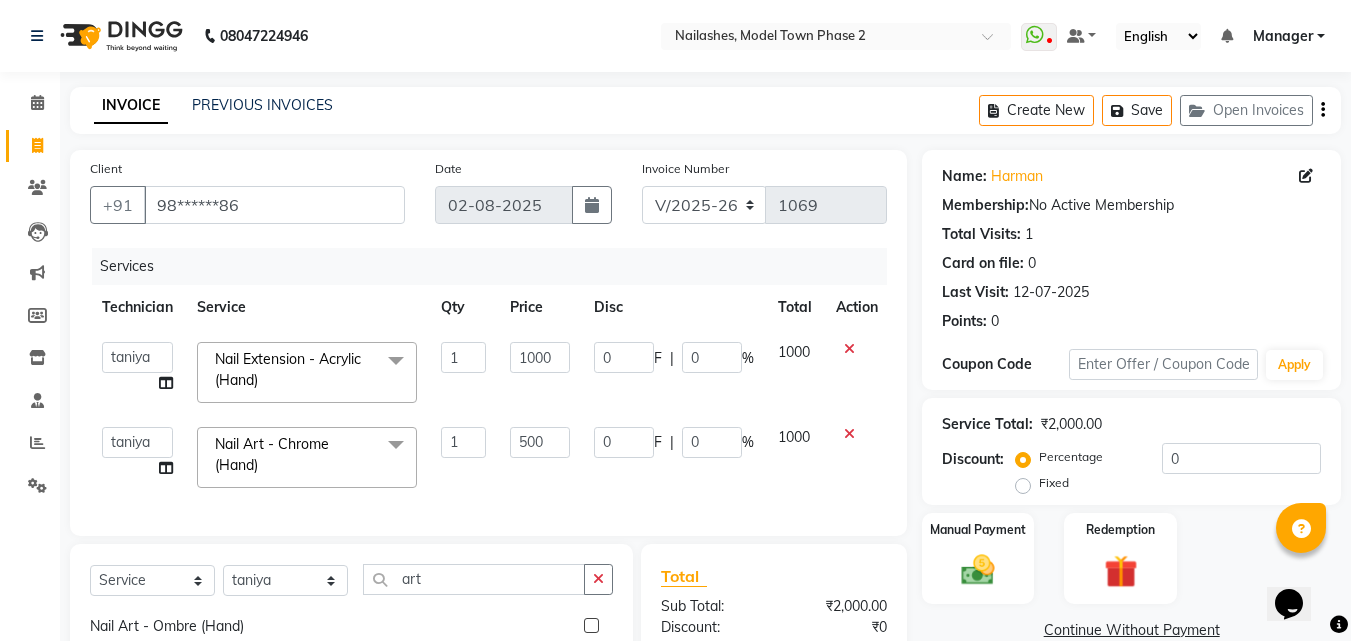 click on "500" 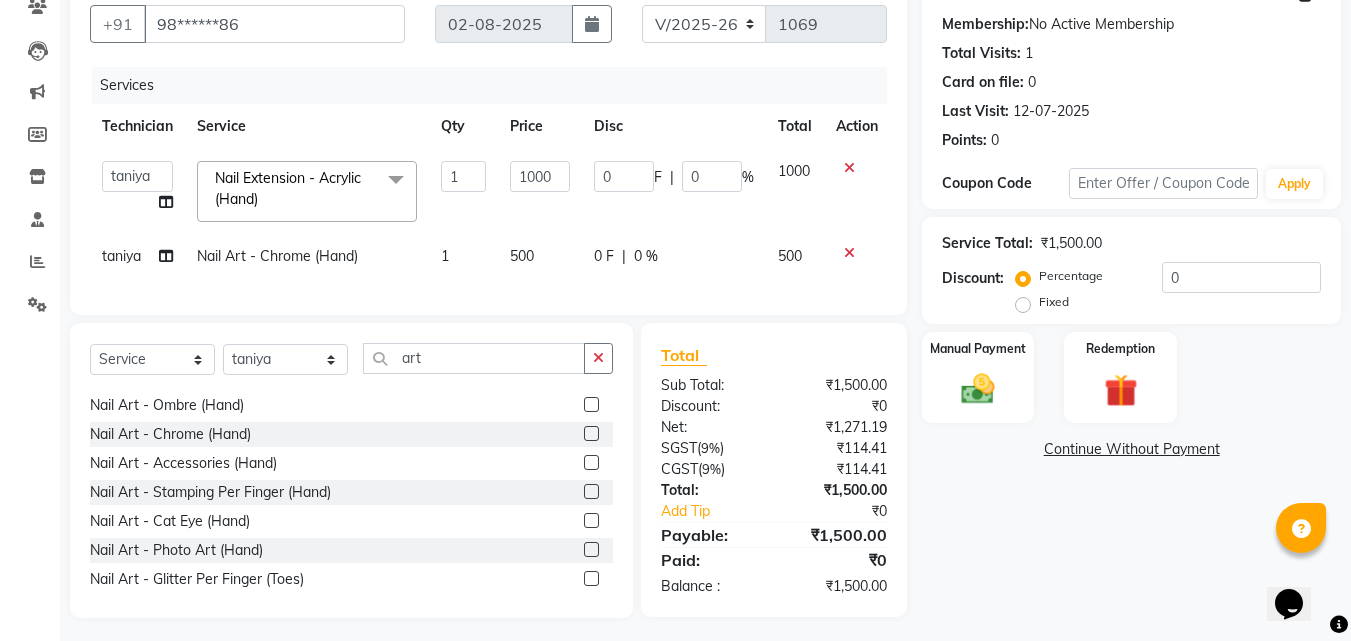 scroll, scrollTop: 200, scrollLeft: 0, axis: vertical 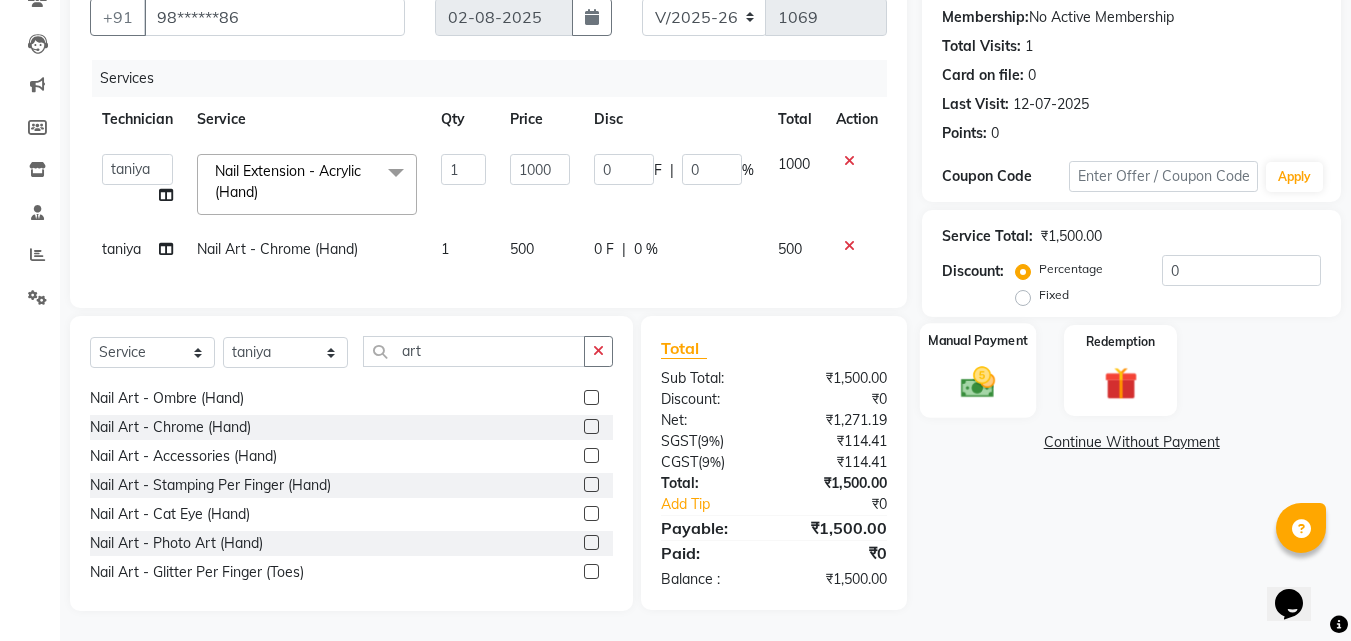 click 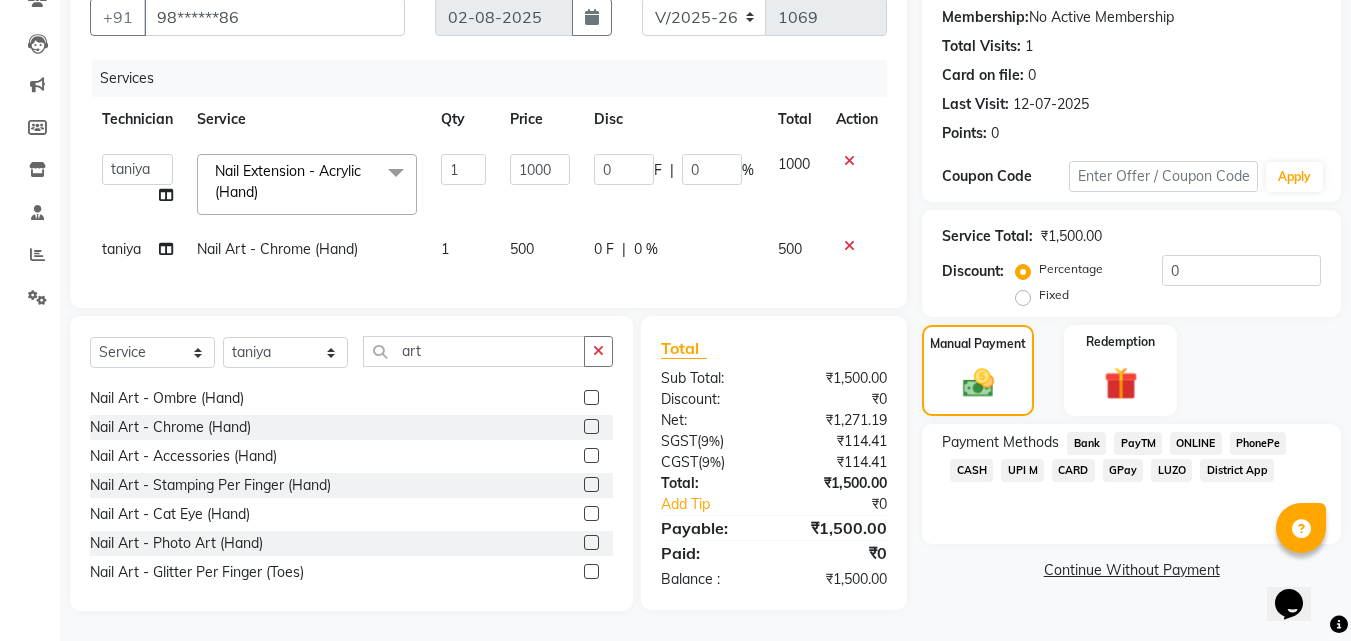 click on "CASH" 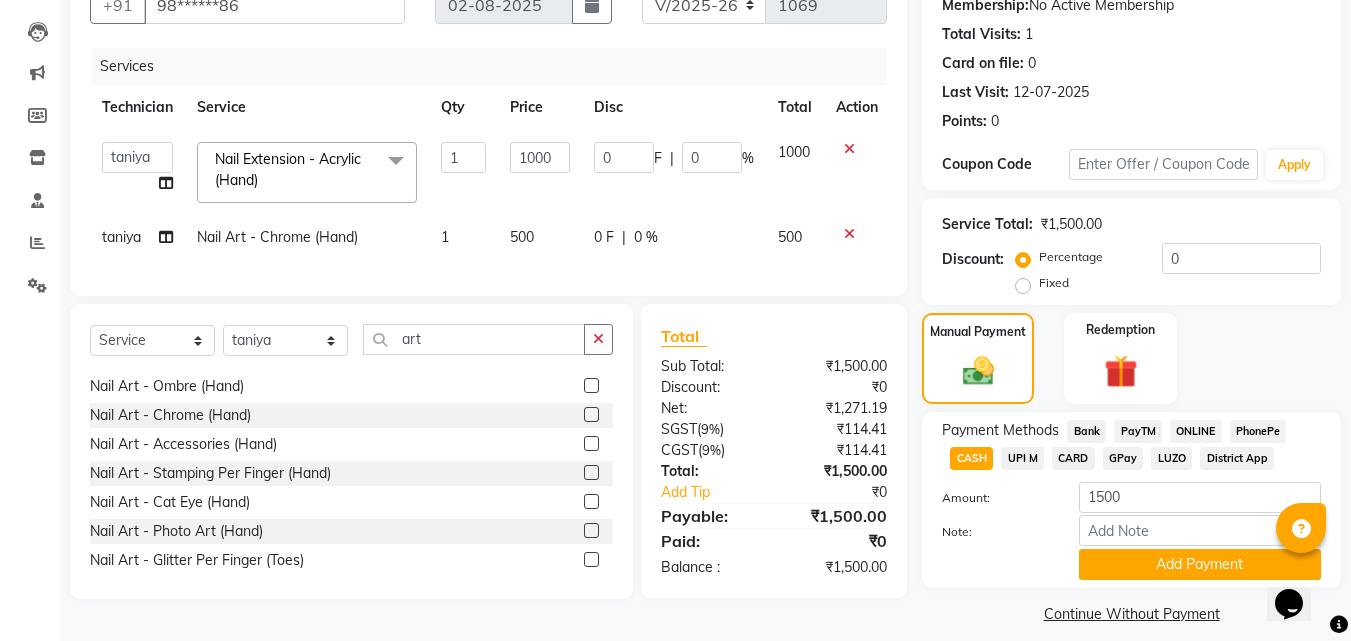scroll, scrollTop: 218, scrollLeft: 0, axis: vertical 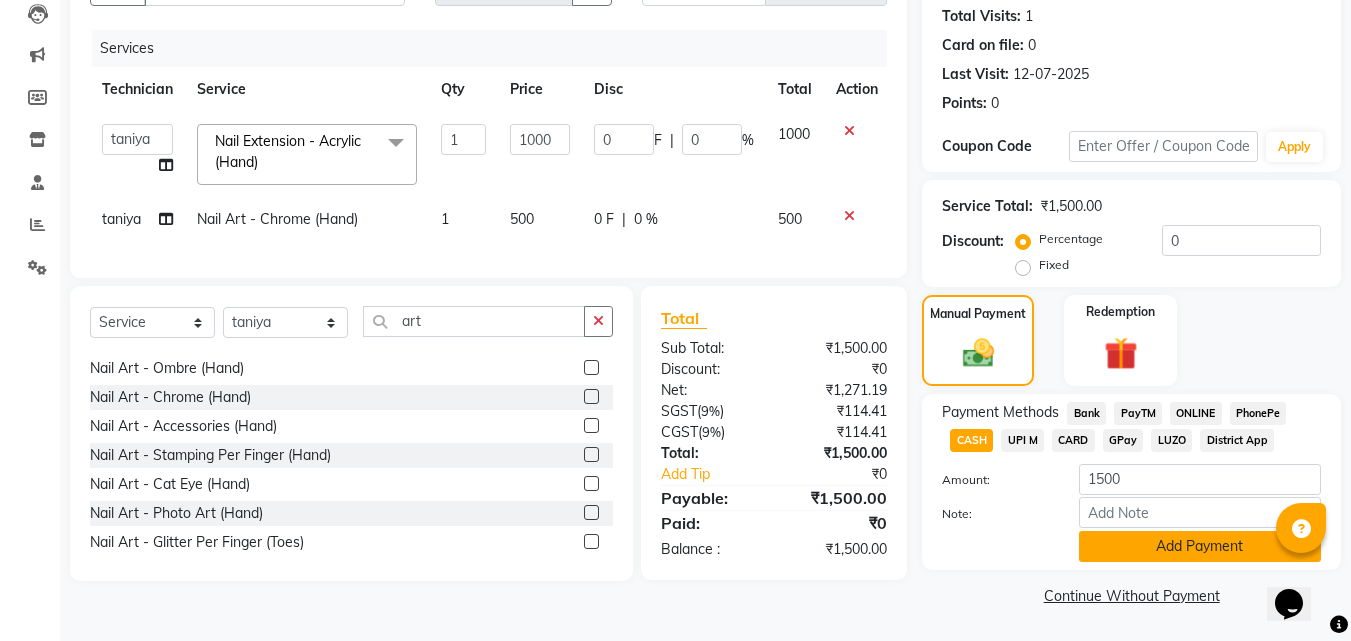 click on "Add Payment" 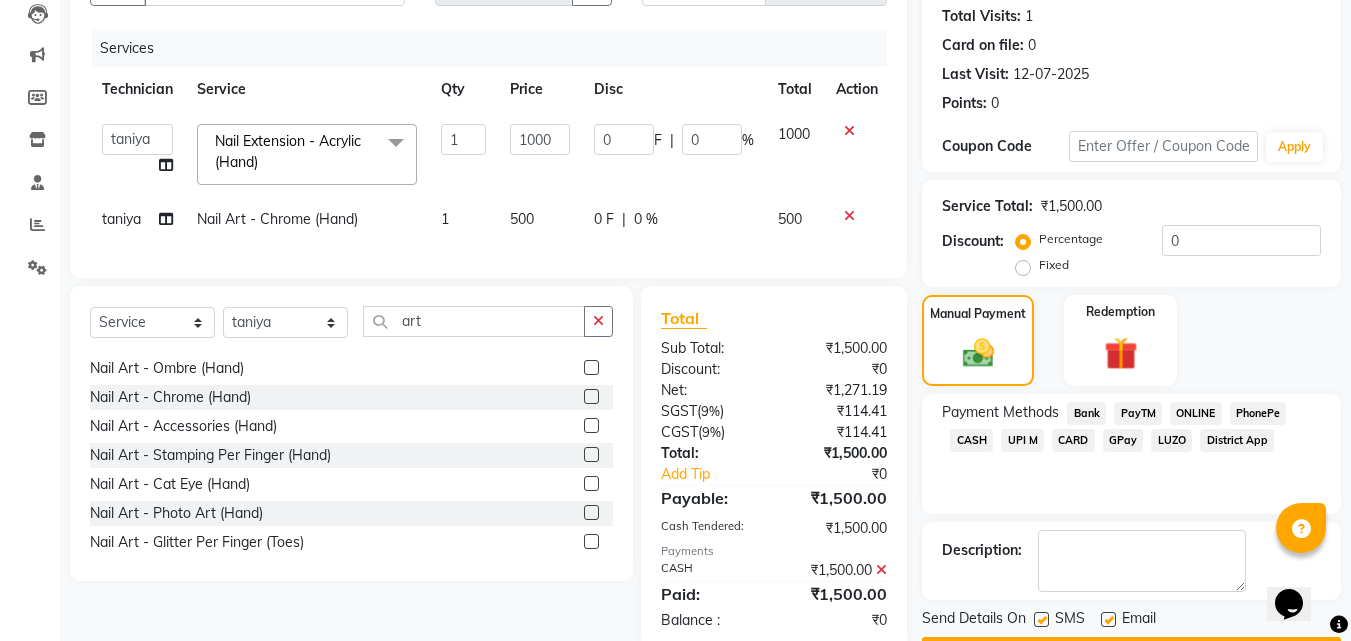 scroll, scrollTop: 275, scrollLeft: 0, axis: vertical 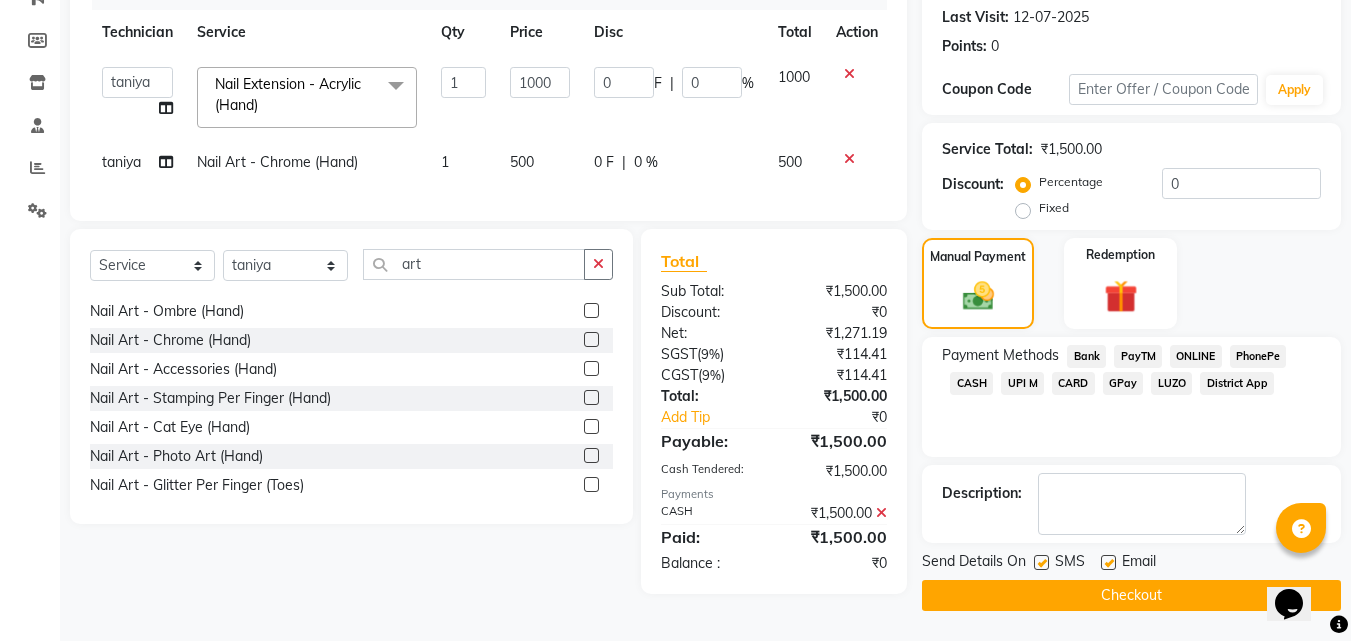 click on "Checkout" 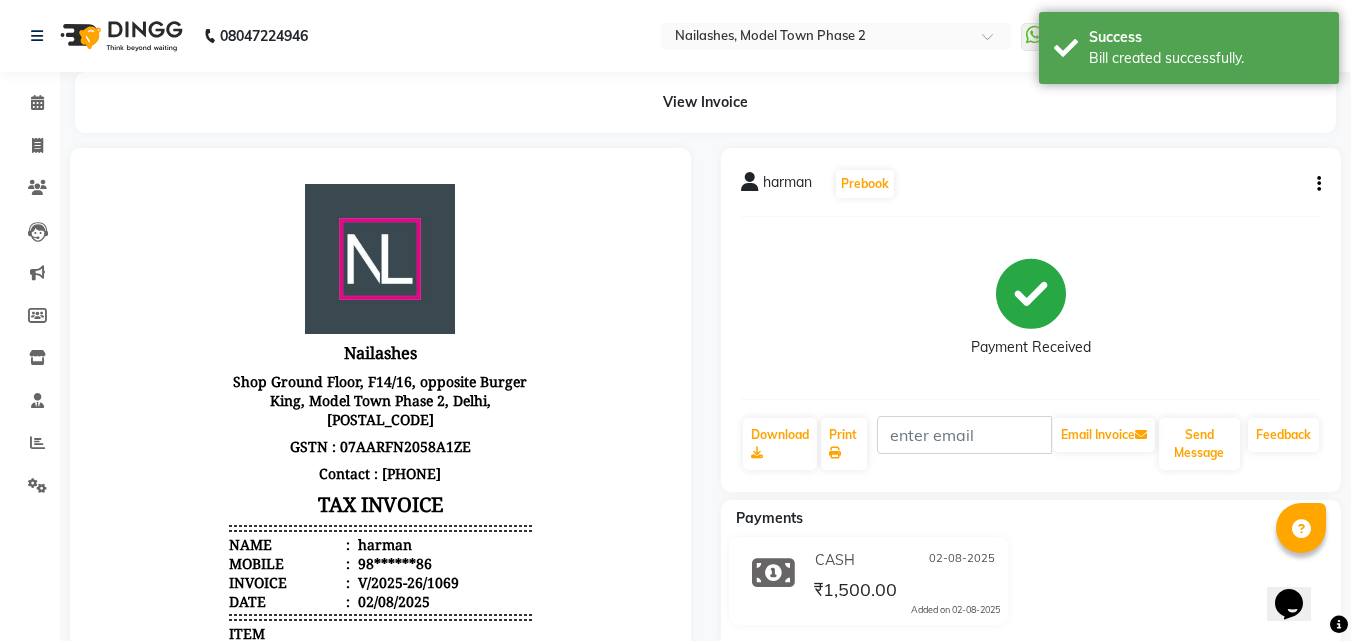 scroll, scrollTop: 0, scrollLeft: 0, axis: both 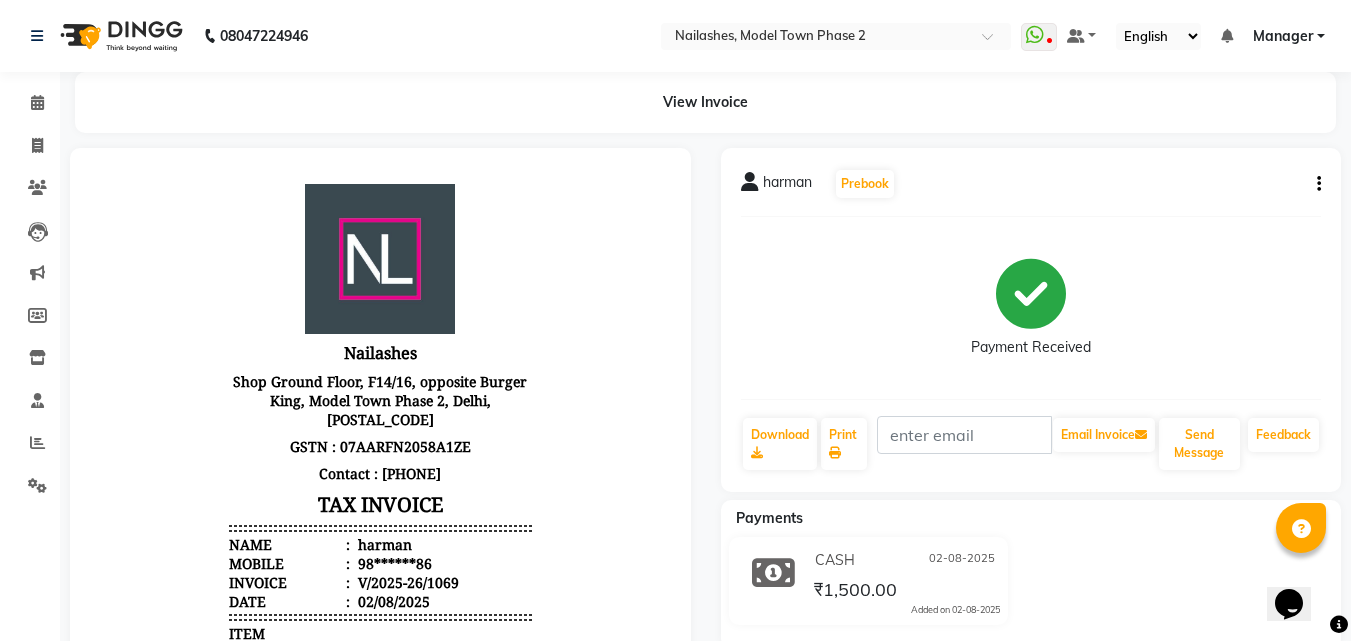 click on "Invoice" 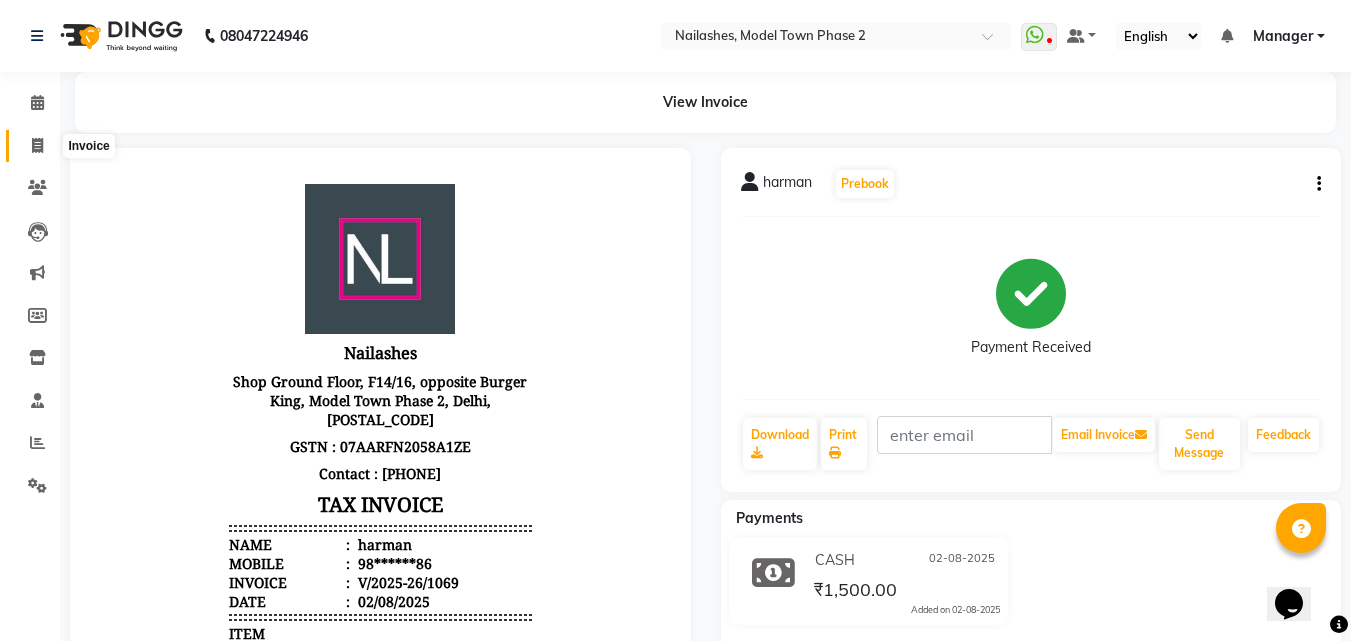 click 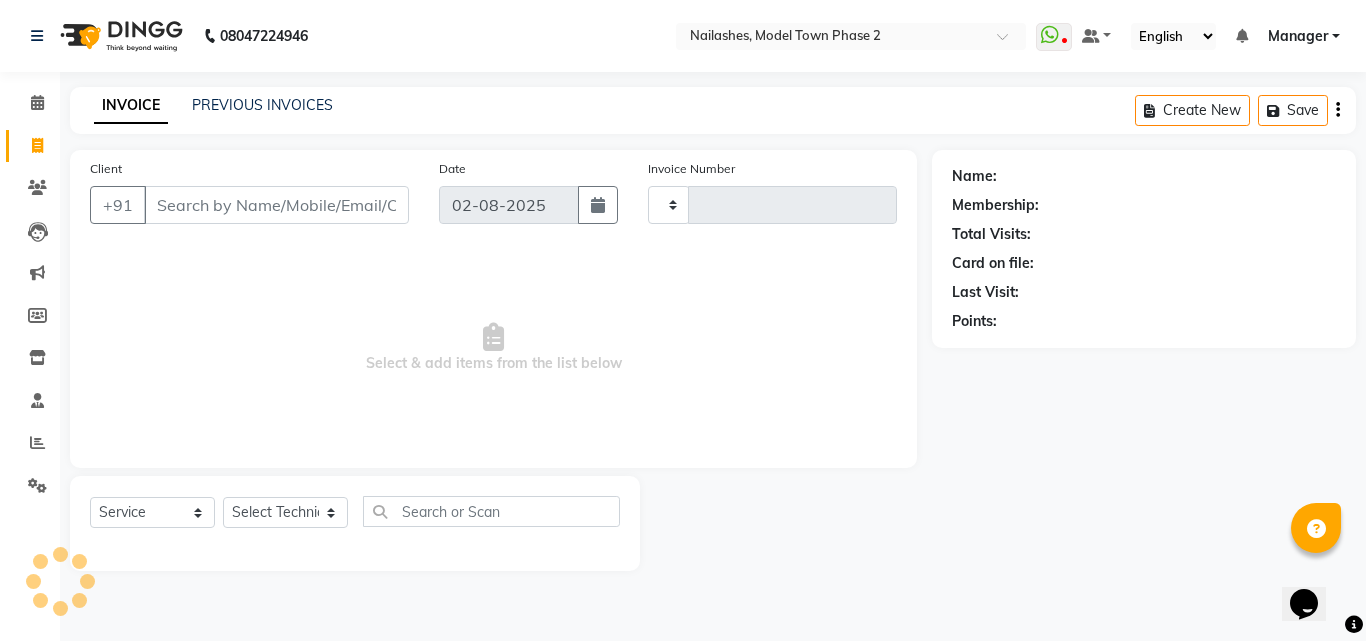 drag, startPoint x: 172, startPoint y: 198, endPoint x: 175, endPoint y: 210, distance: 12.369317 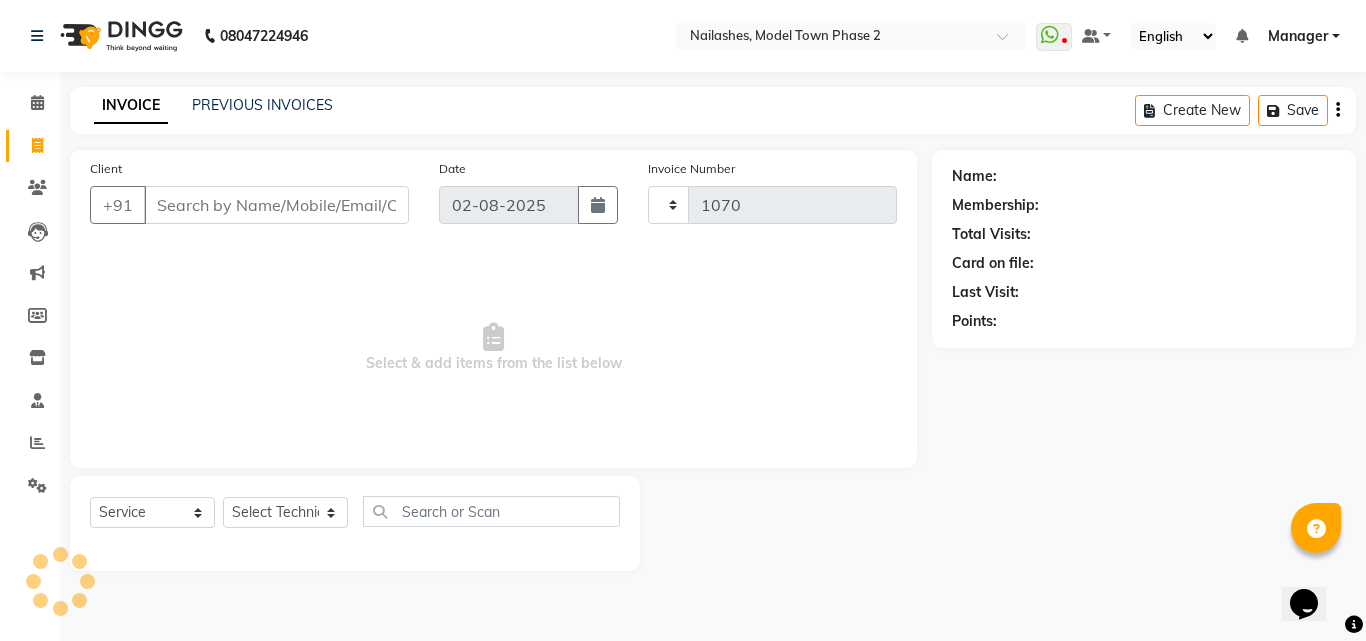 select on "3840" 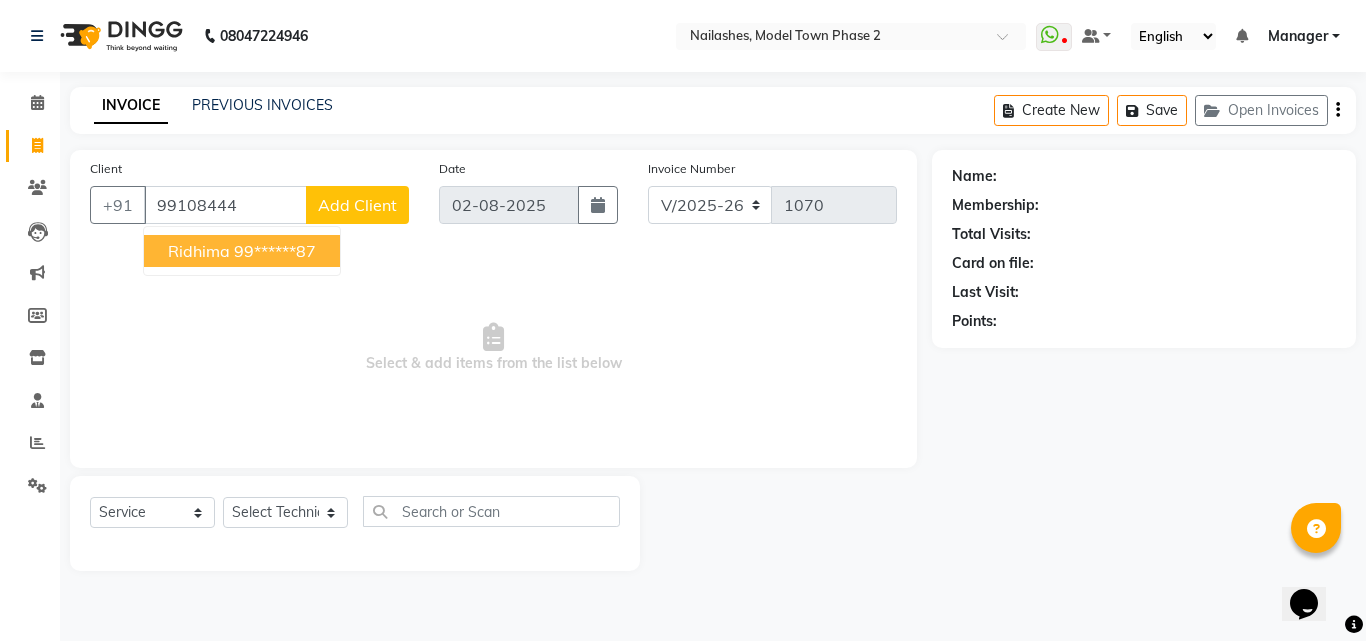click on "ridhima" at bounding box center (199, 251) 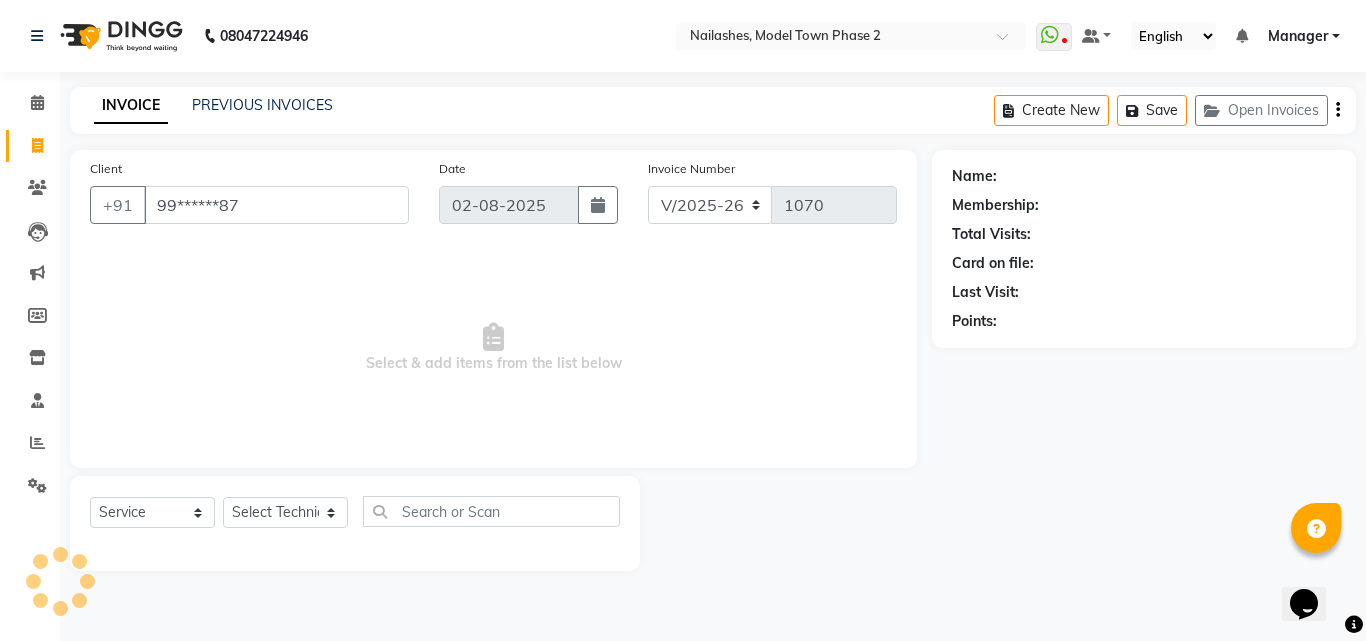 type on "99******87" 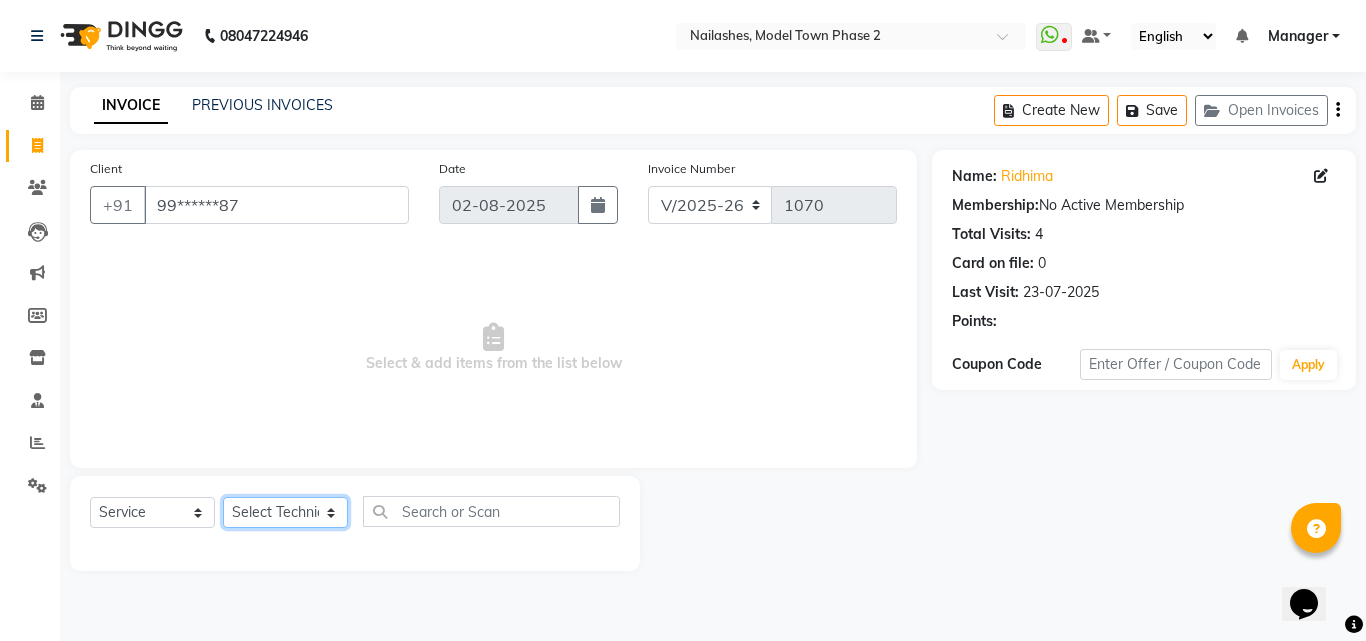 click on "Select Technician [FIRST] [LAST] [FIRST] Manager [FIRST] [FIRST] [FIRST] [FIRST] [FIRST]" 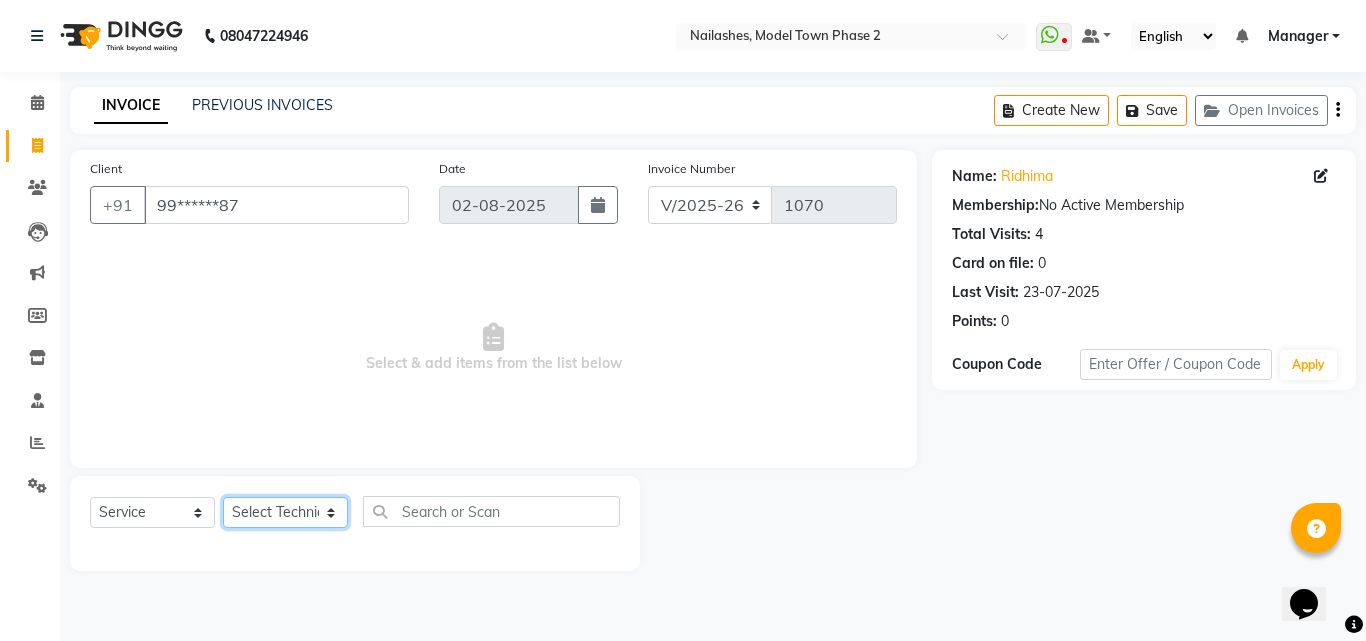select on "78804" 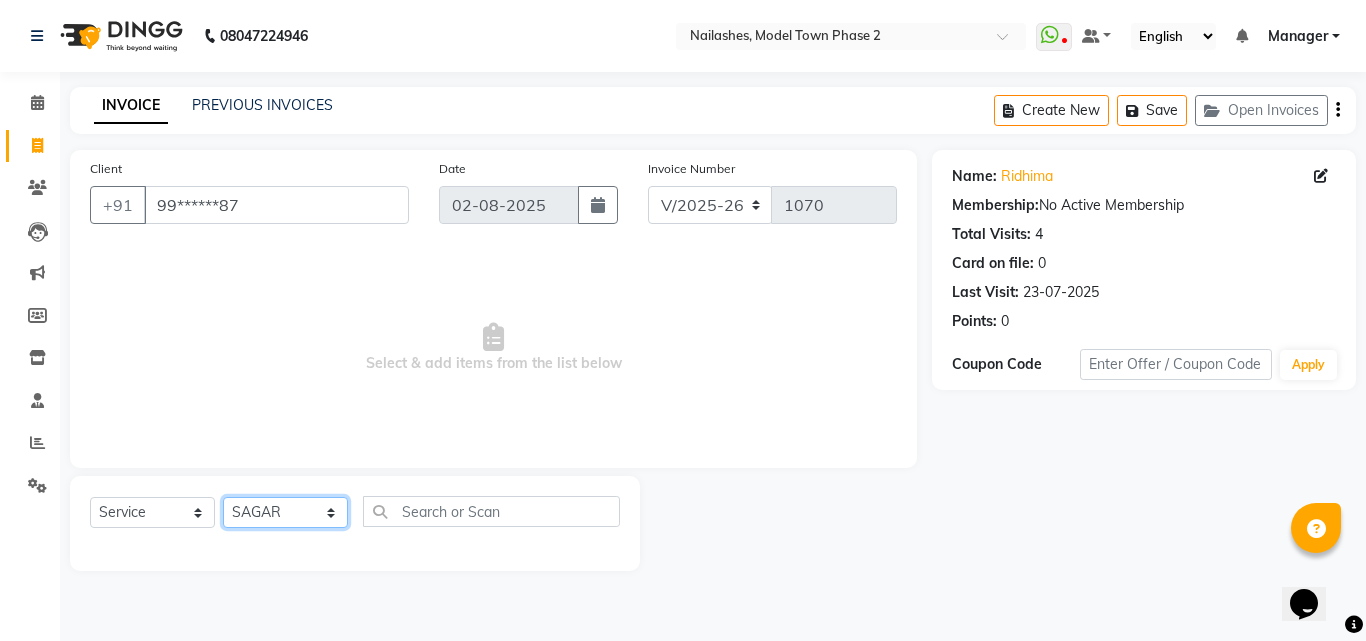 click on "Select Technician [FIRST] [LAST] [FIRST] Manager [FIRST] [FIRST] [FIRST] [FIRST] [FIRST]" 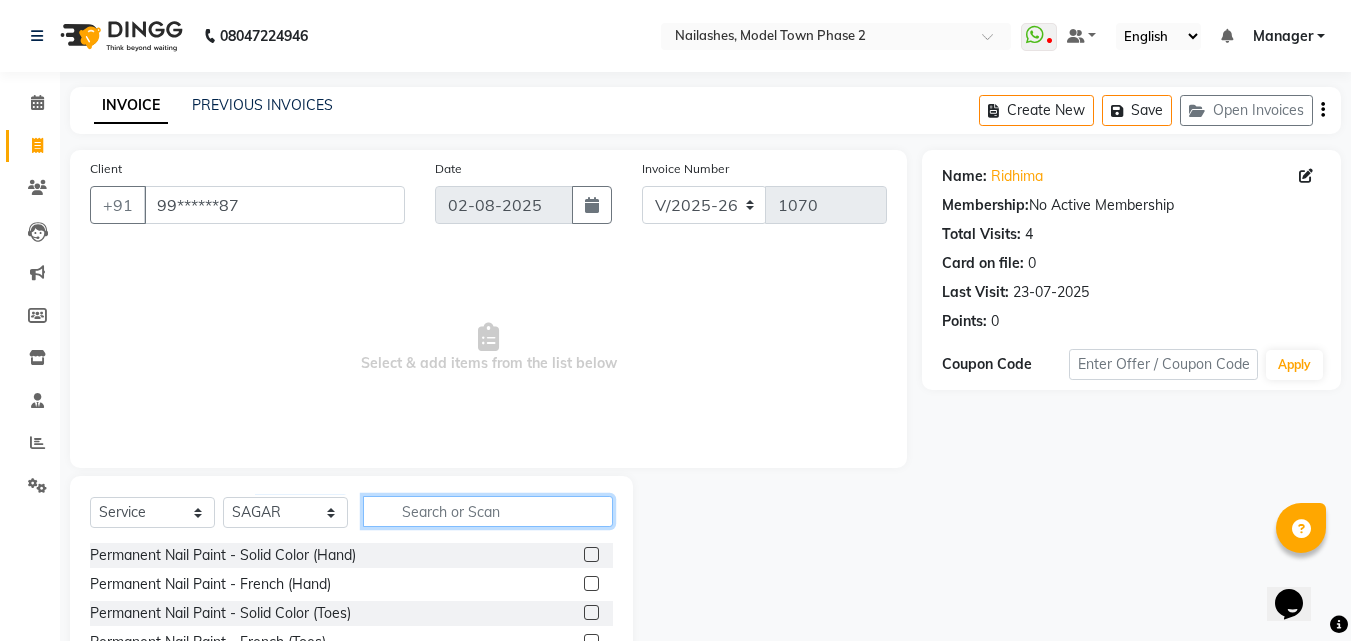 click 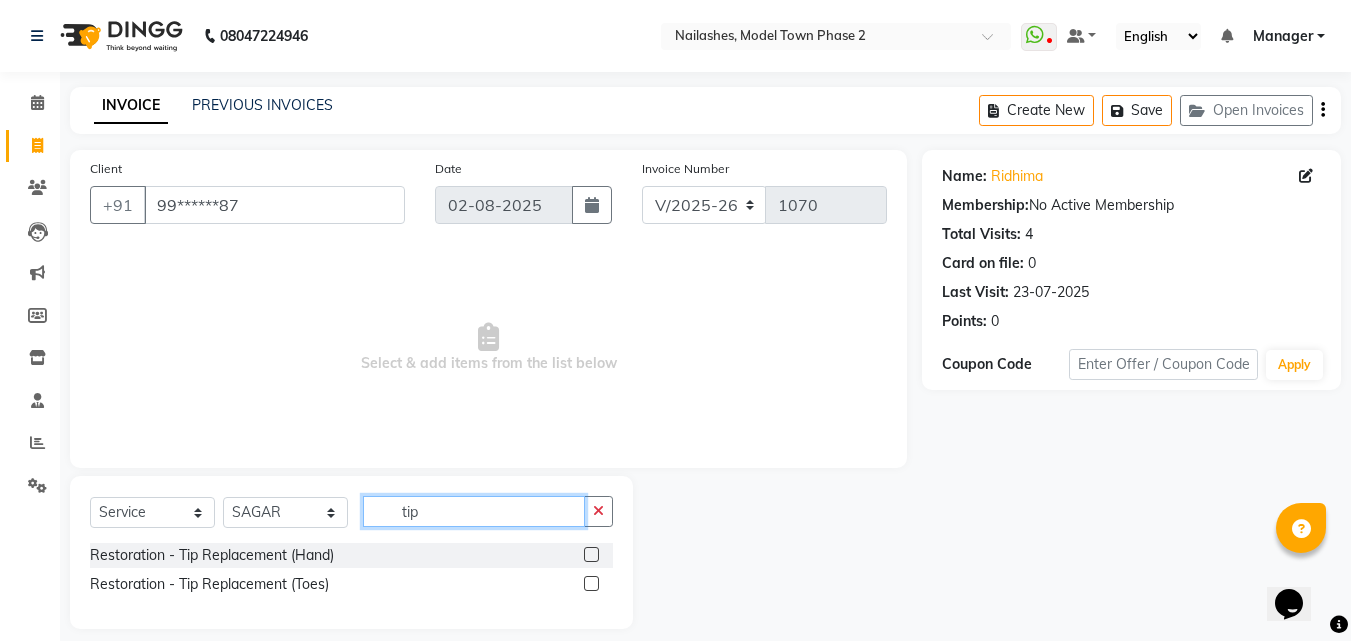 type on "tip" 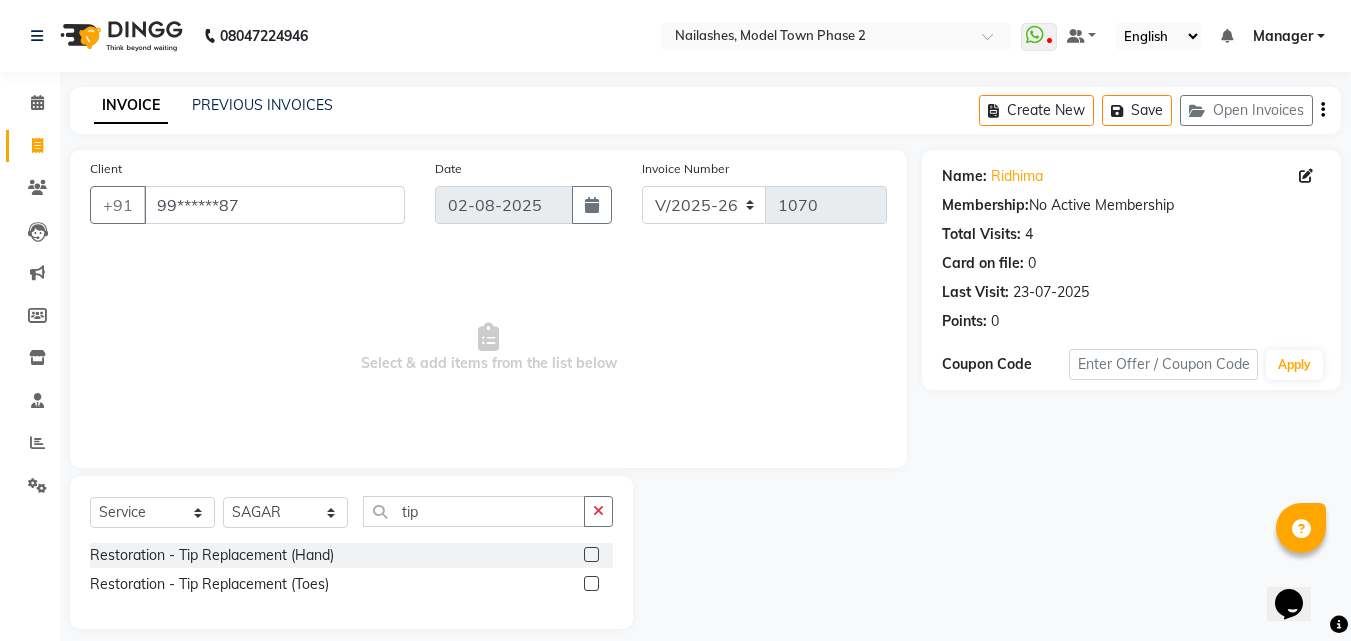 click 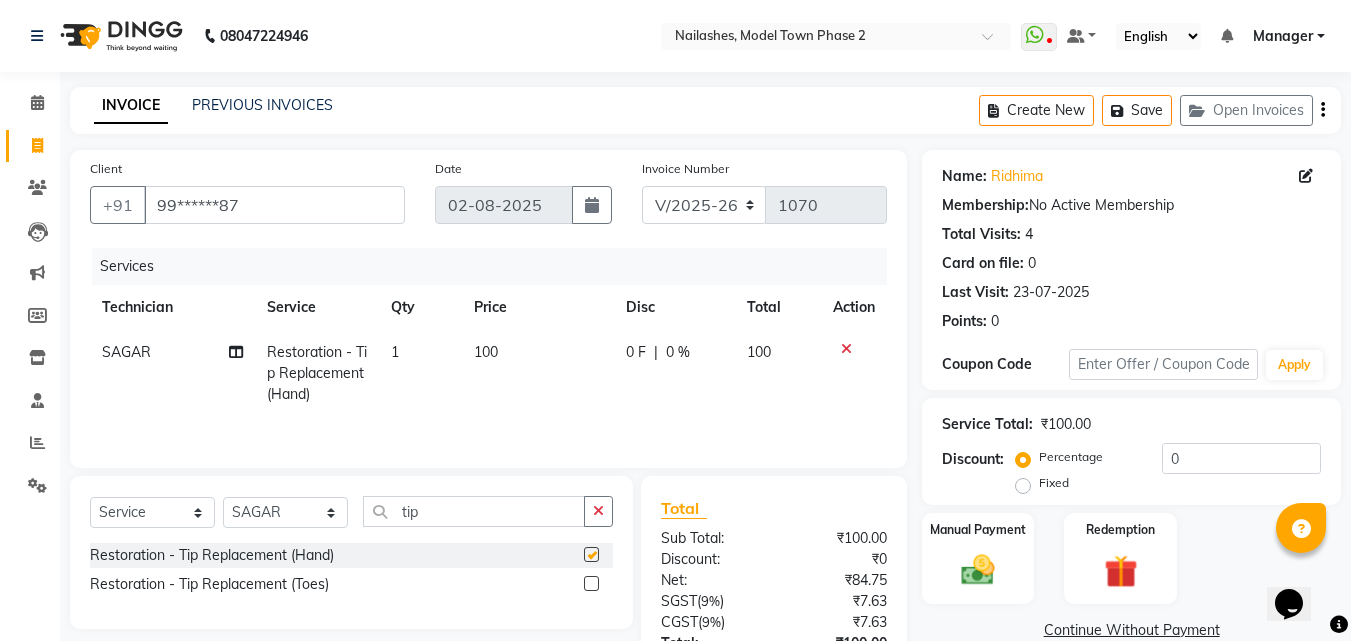 checkbox on "false" 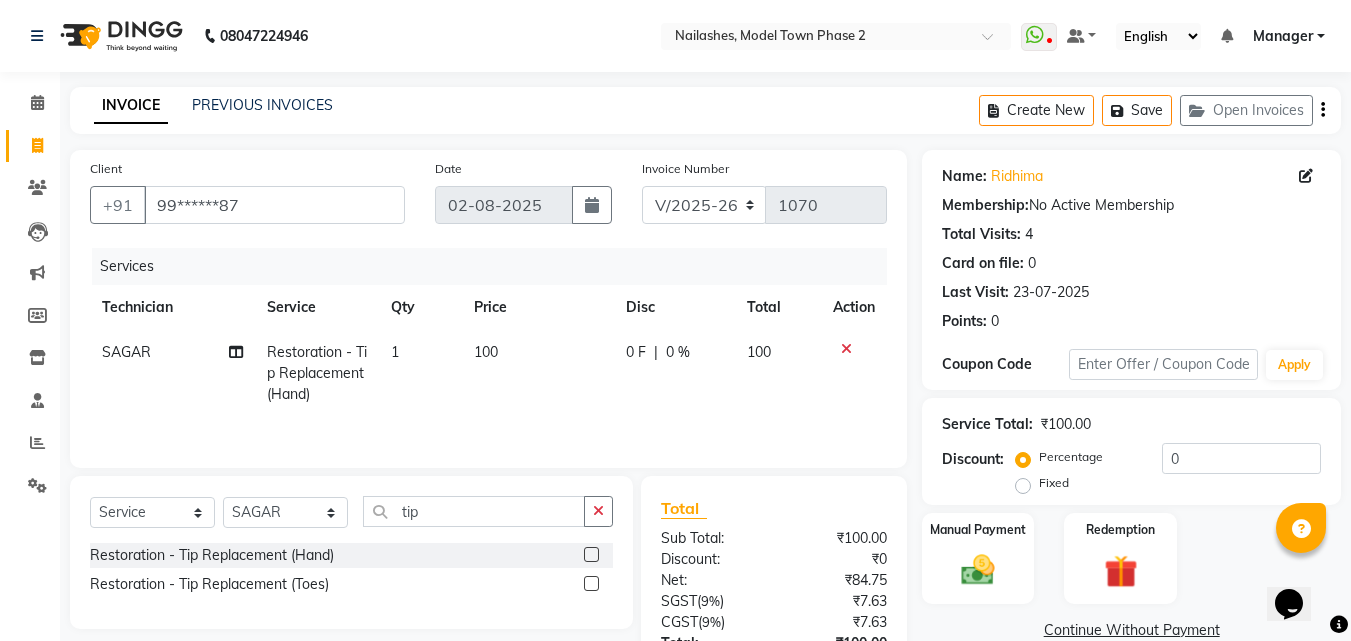 click 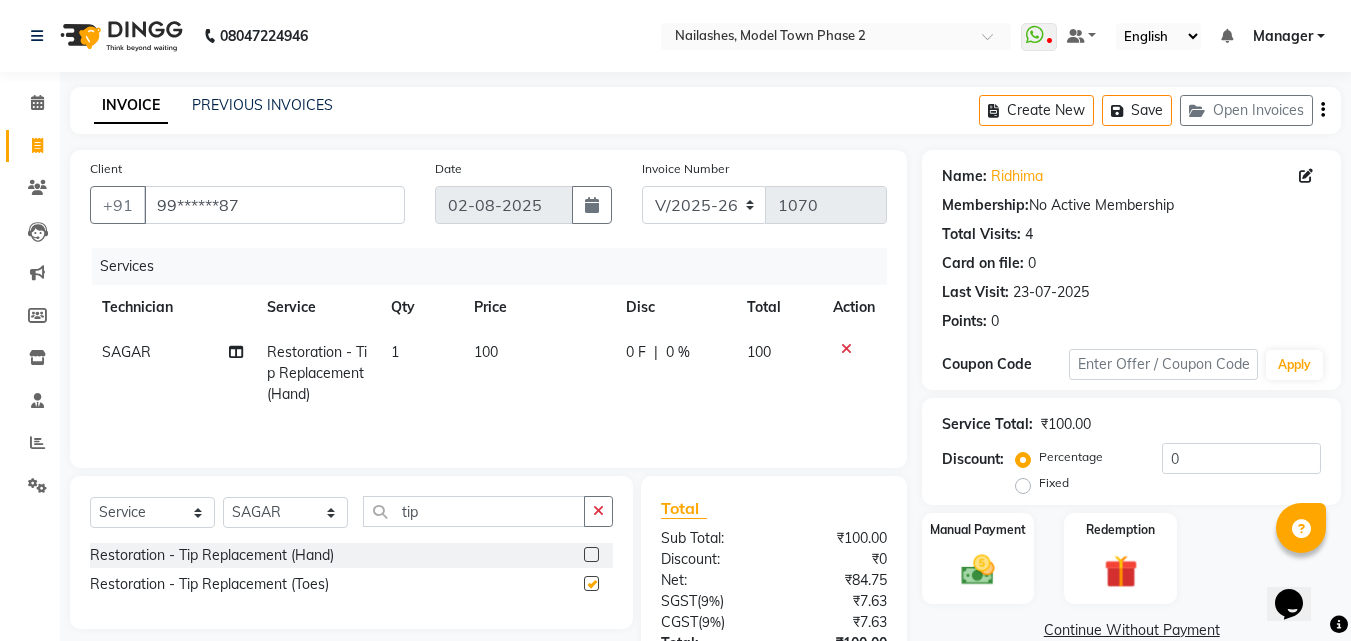 click on "Select  Service  Product  Membership  Package Voucher Prepaid Gift Card  Select Technician [FIRST] [LAST] [FIRST] Manager [FIRST] [FIRST] [FIRST] [FIRST] [FIRST] tip Restoration - Tip Replacement (Hand)  Restoration - Tip Replacement (Toes)" 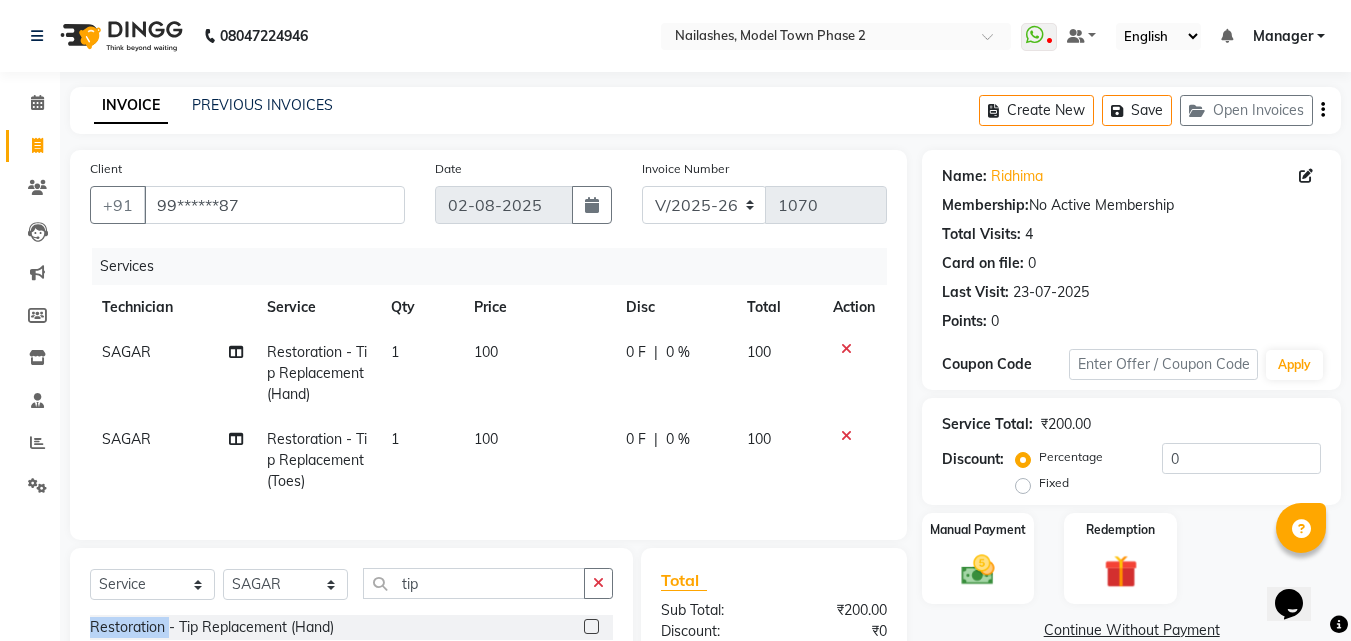 checkbox on "false" 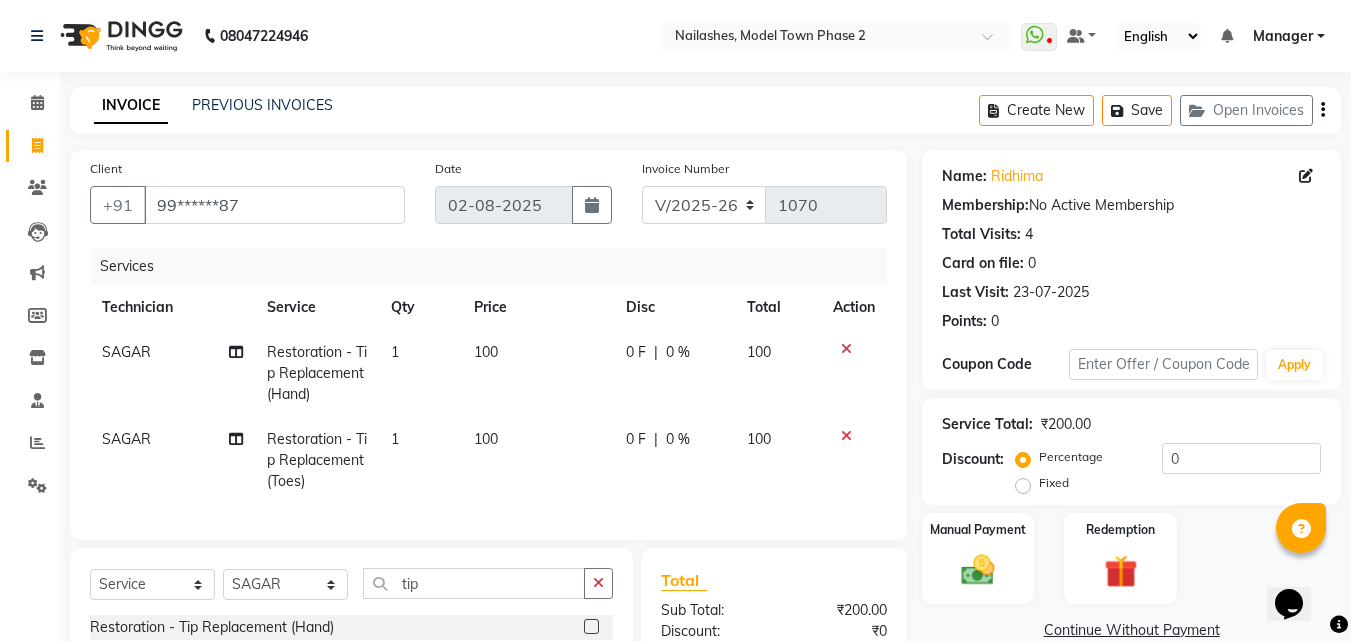 click on "SAGAR" 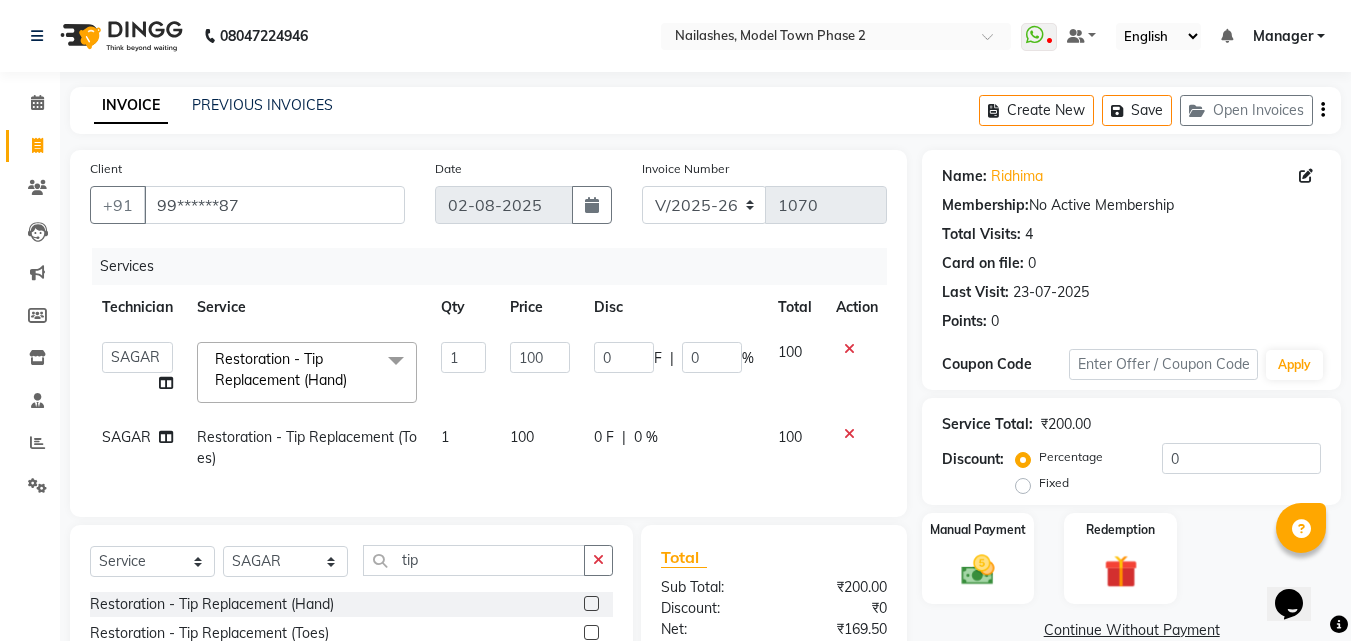 drag, startPoint x: 106, startPoint y: 346, endPoint x: 137, endPoint y: 367, distance: 37.44329 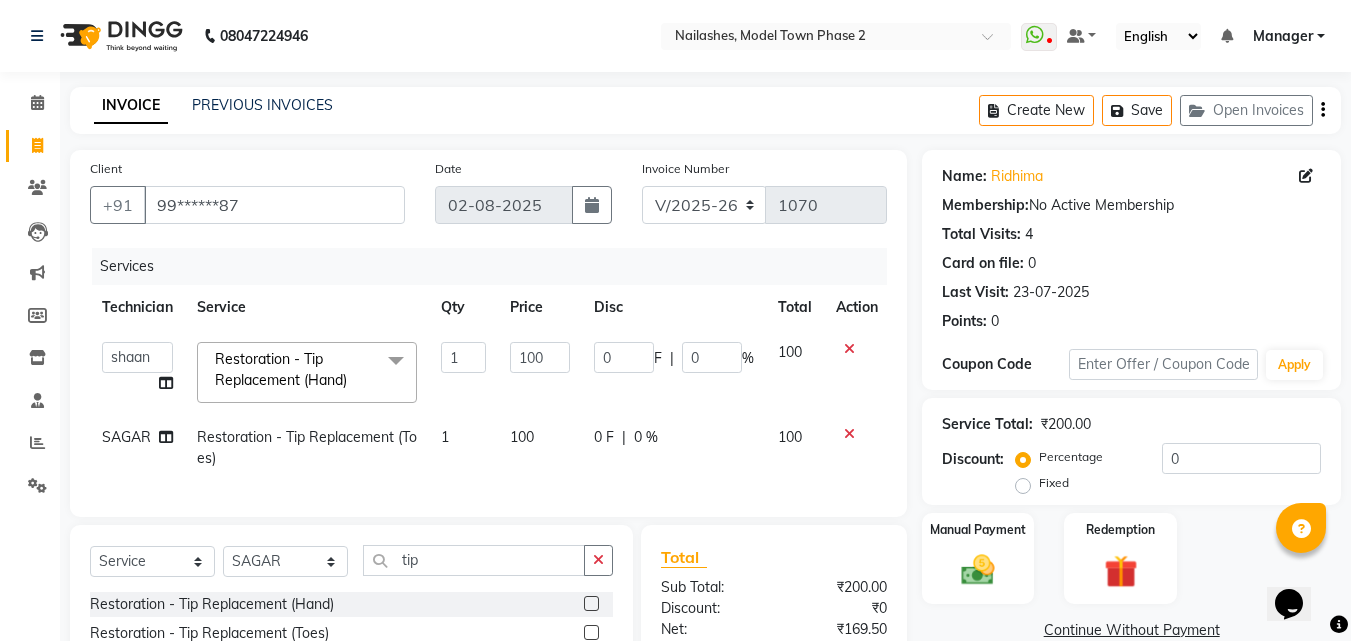 select on "65819" 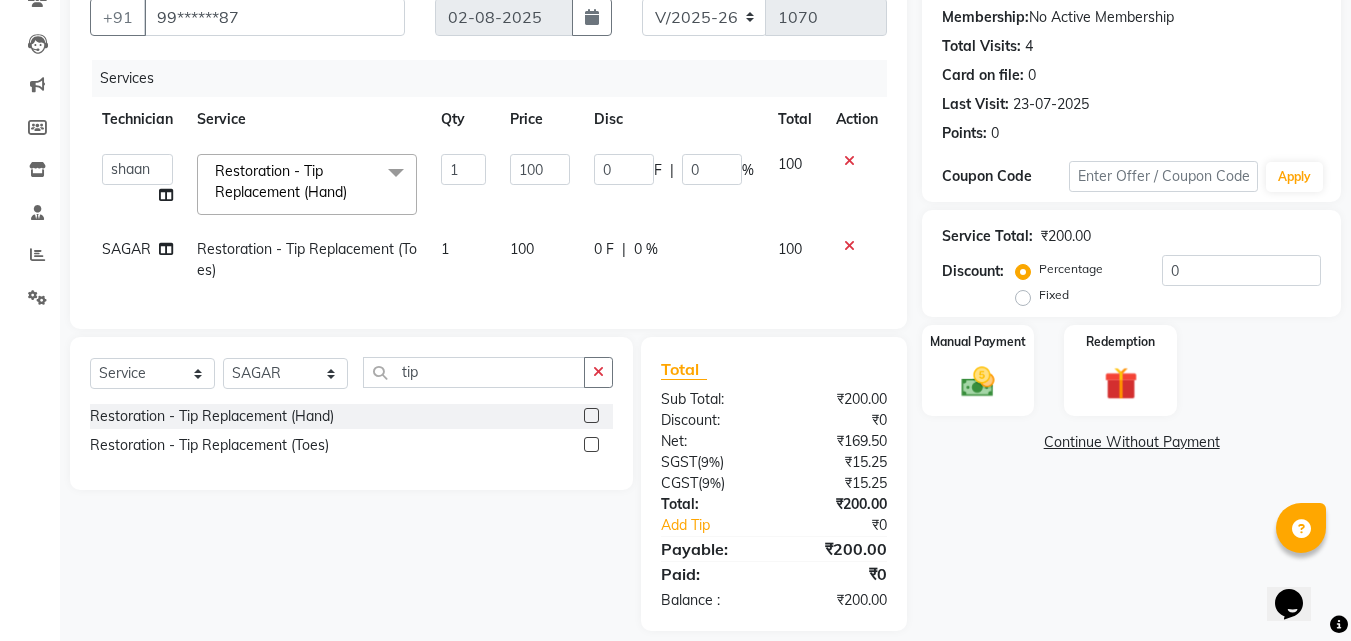 scroll, scrollTop: 223, scrollLeft: 0, axis: vertical 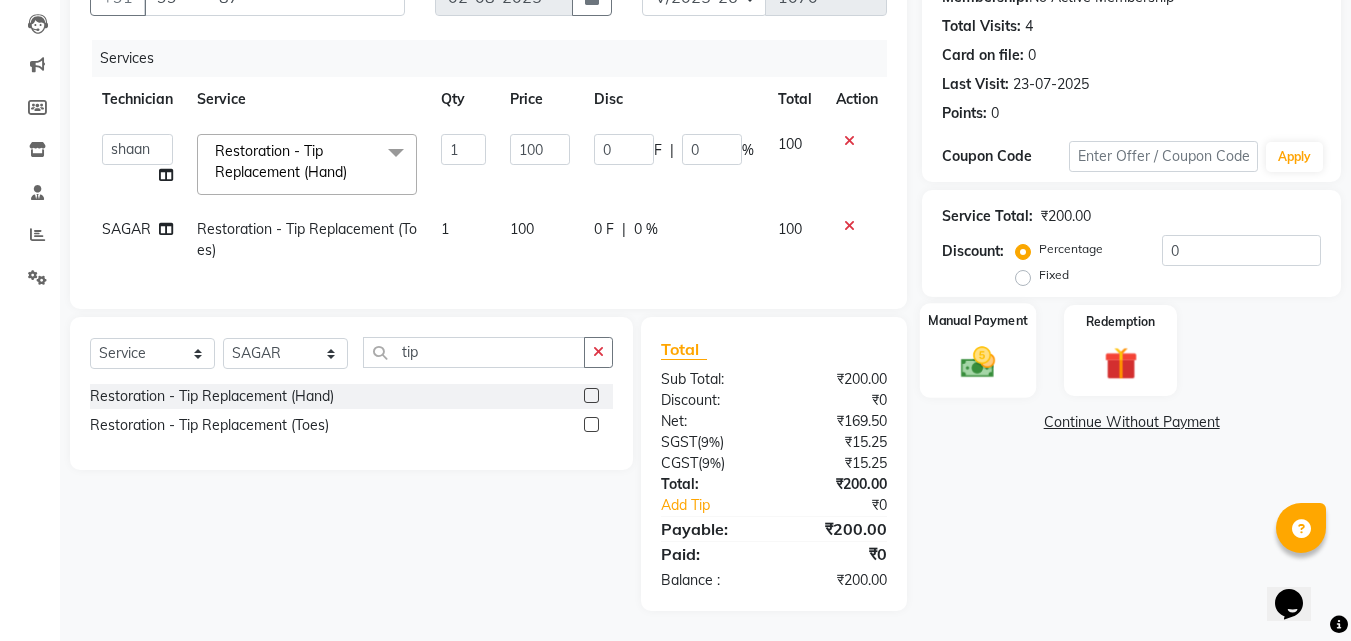 click on "Manual Payment" 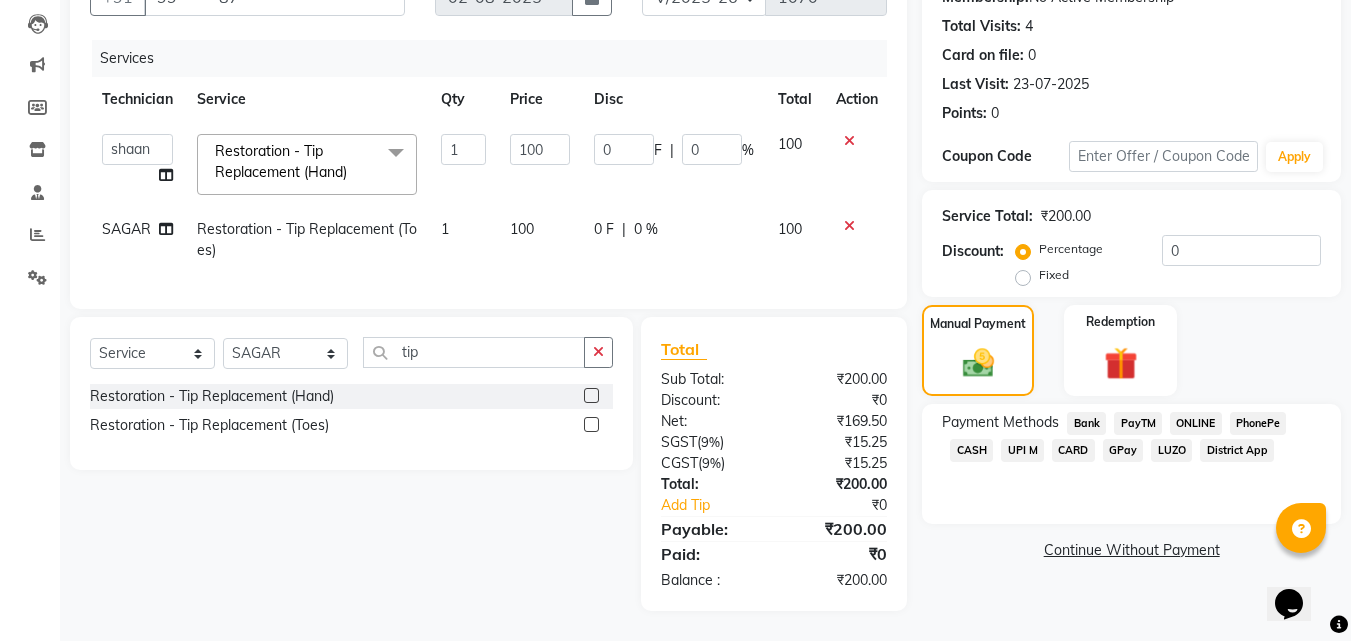 click on "CASH" 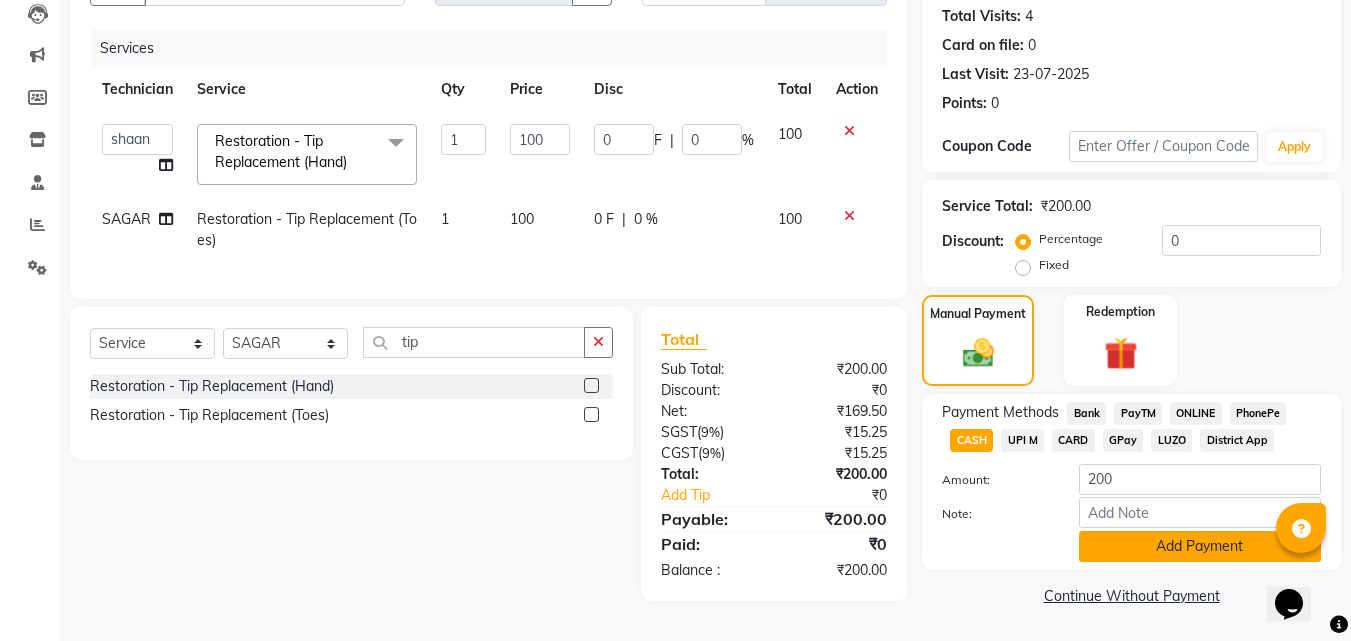 click on "Add Payment" 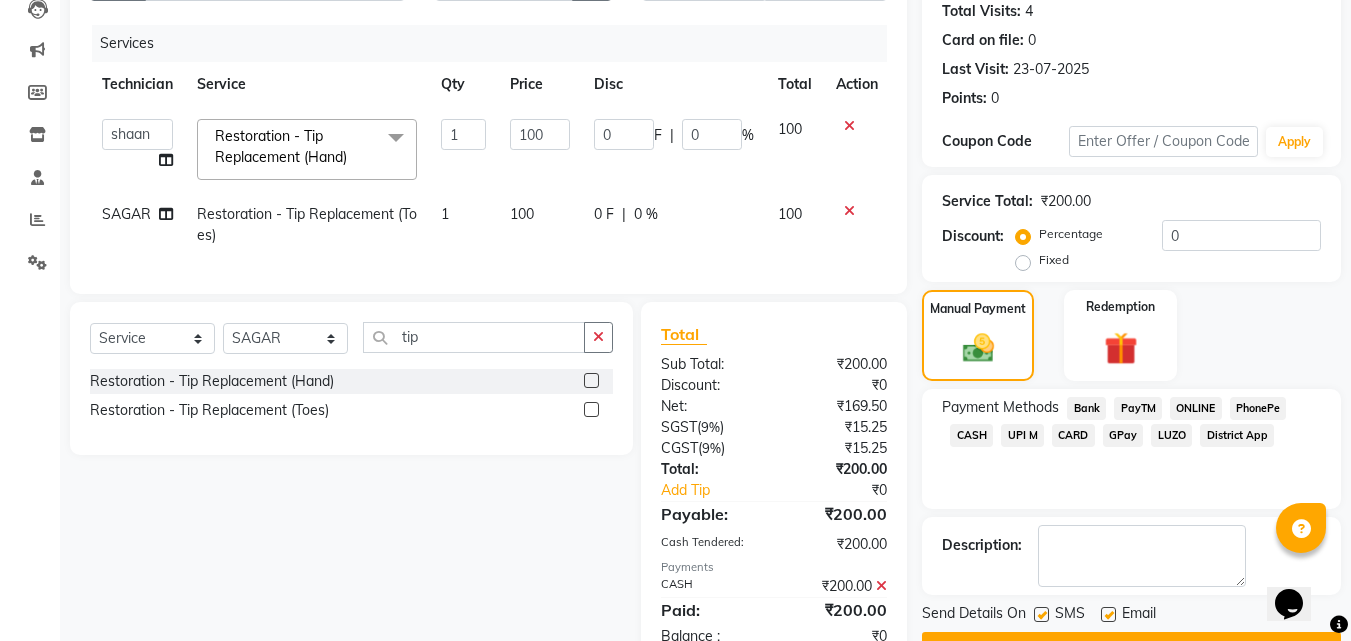scroll, scrollTop: 294, scrollLeft: 0, axis: vertical 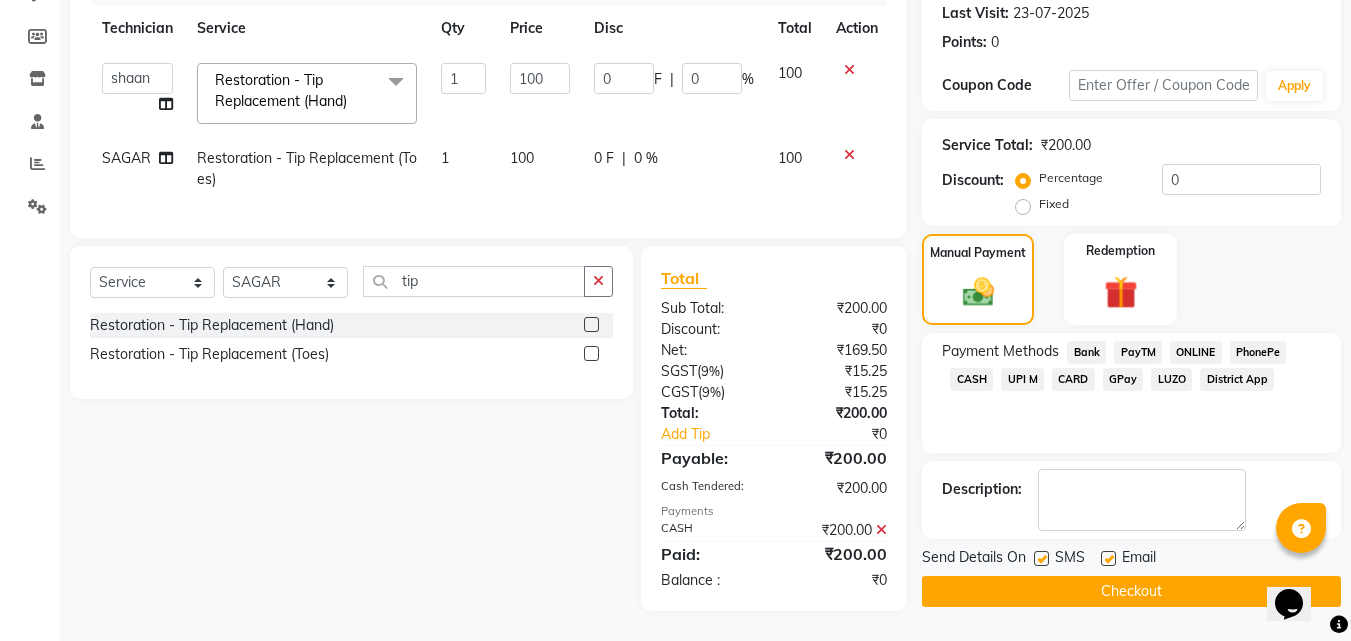 click on "Checkout" 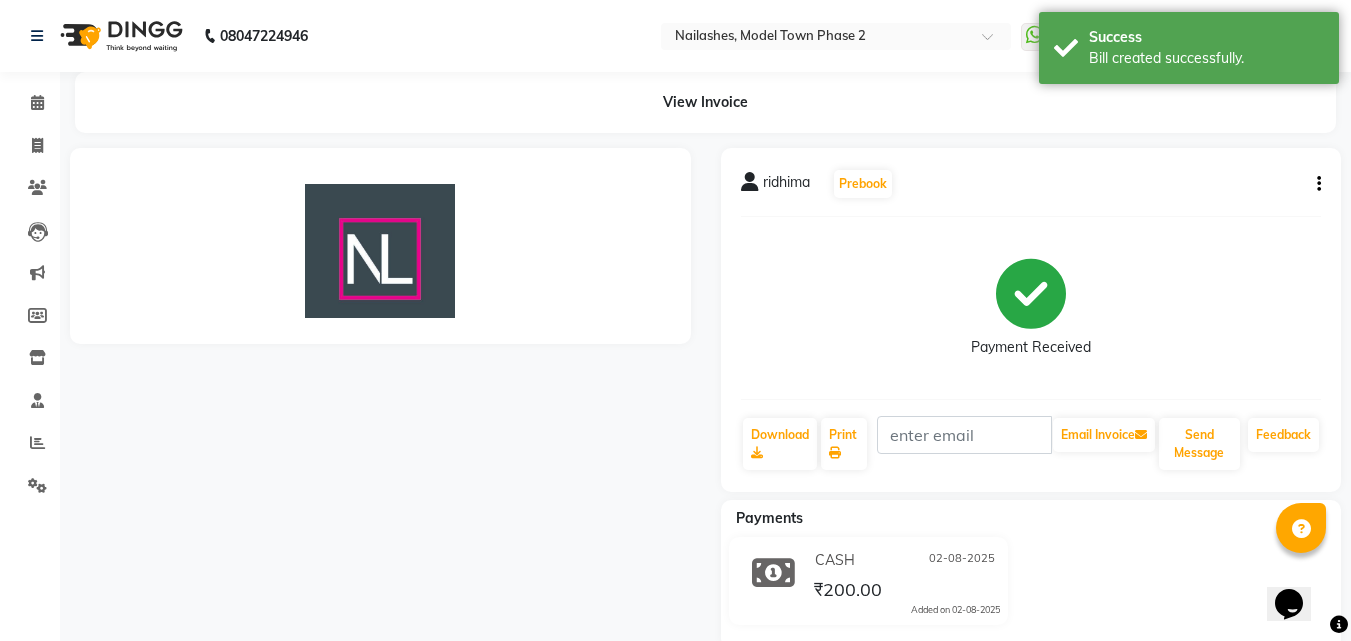 scroll, scrollTop: 0, scrollLeft: 0, axis: both 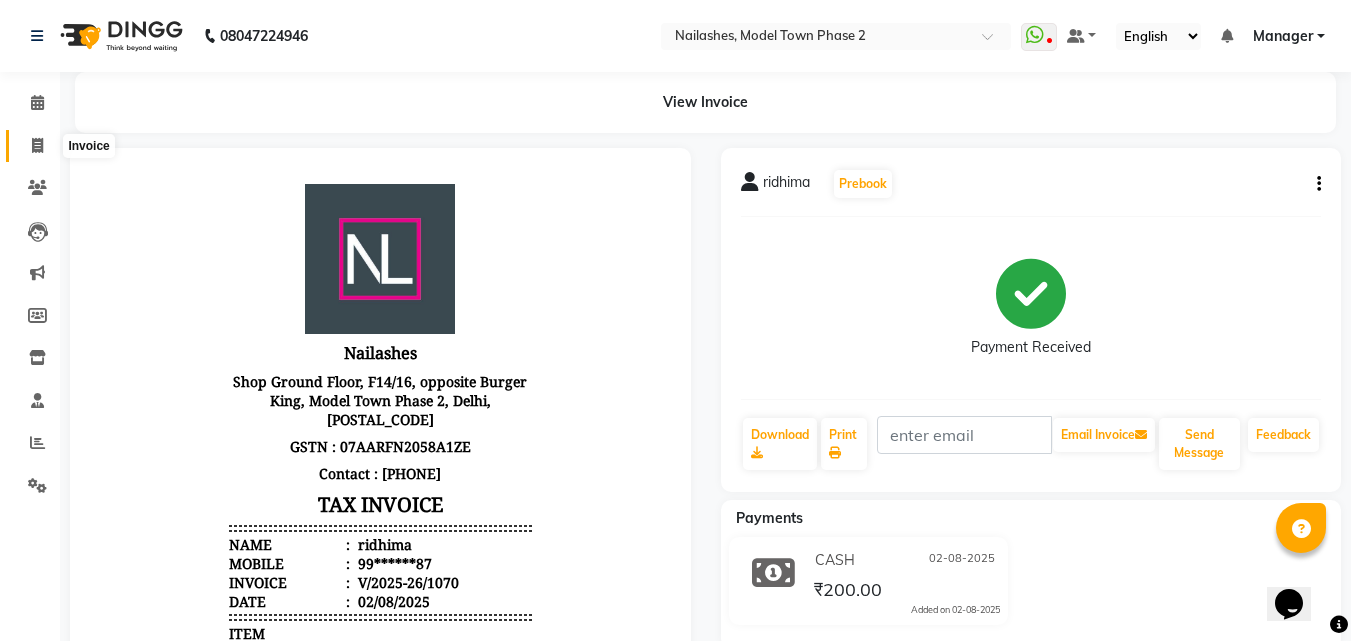 click 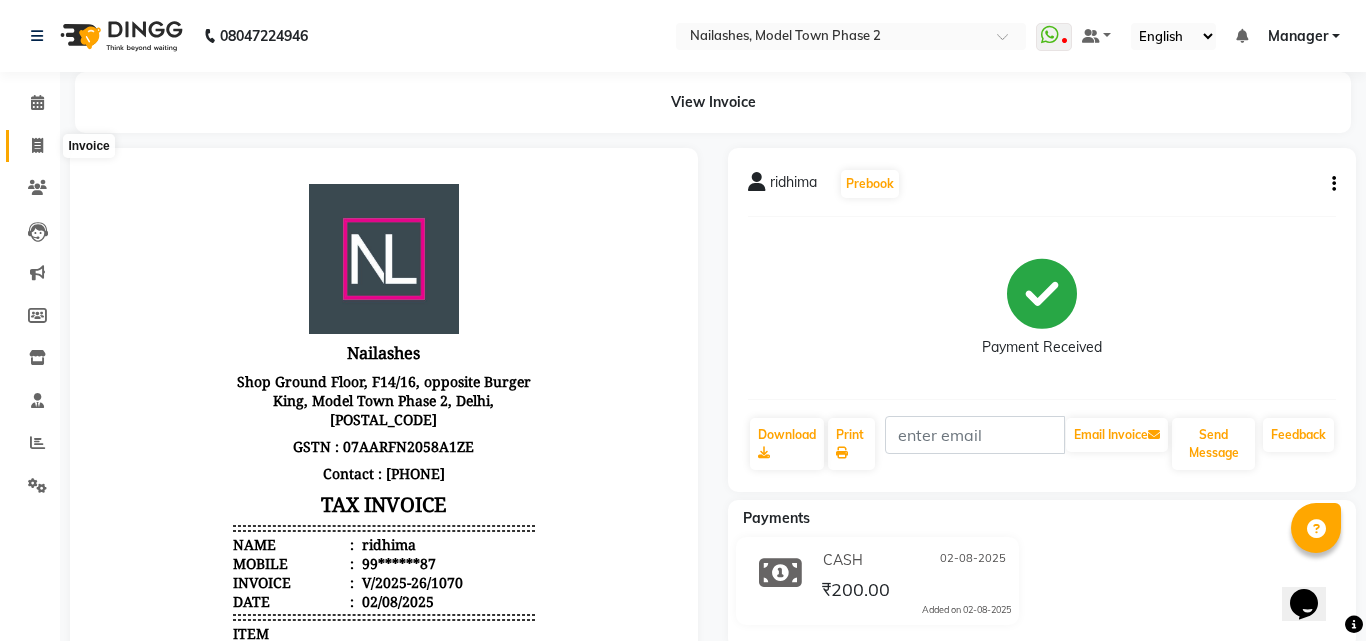 select on "service" 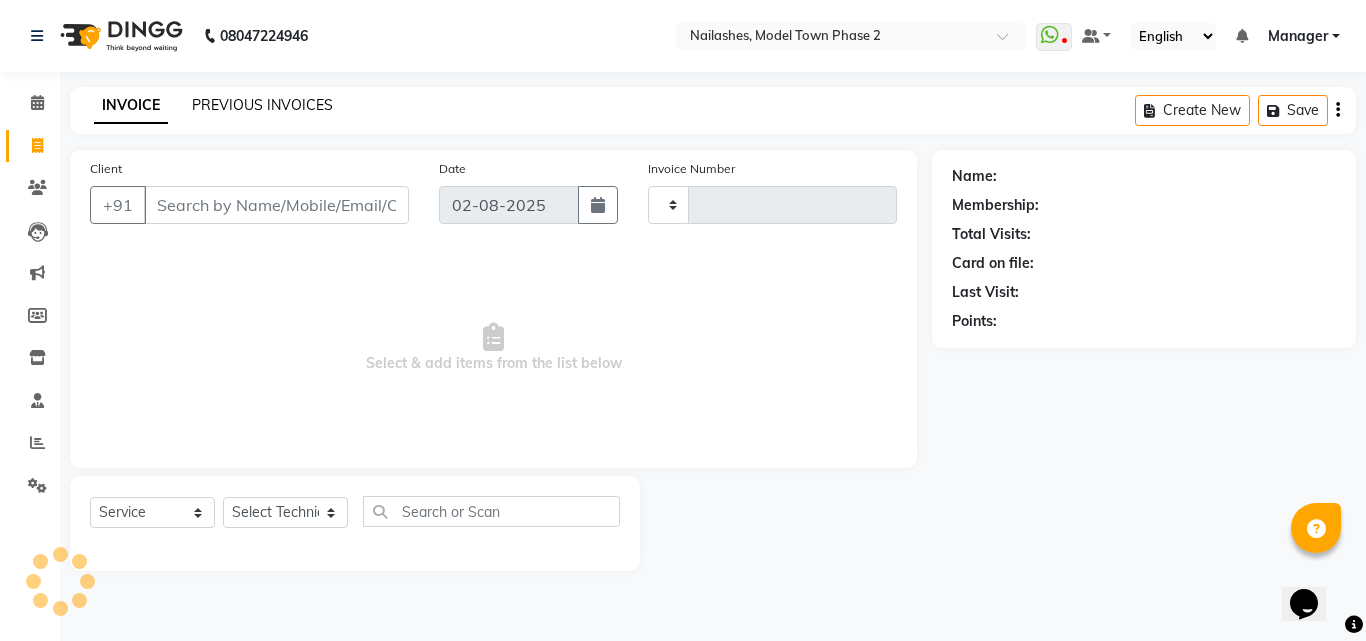 click on "PREVIOUS INVOICES" 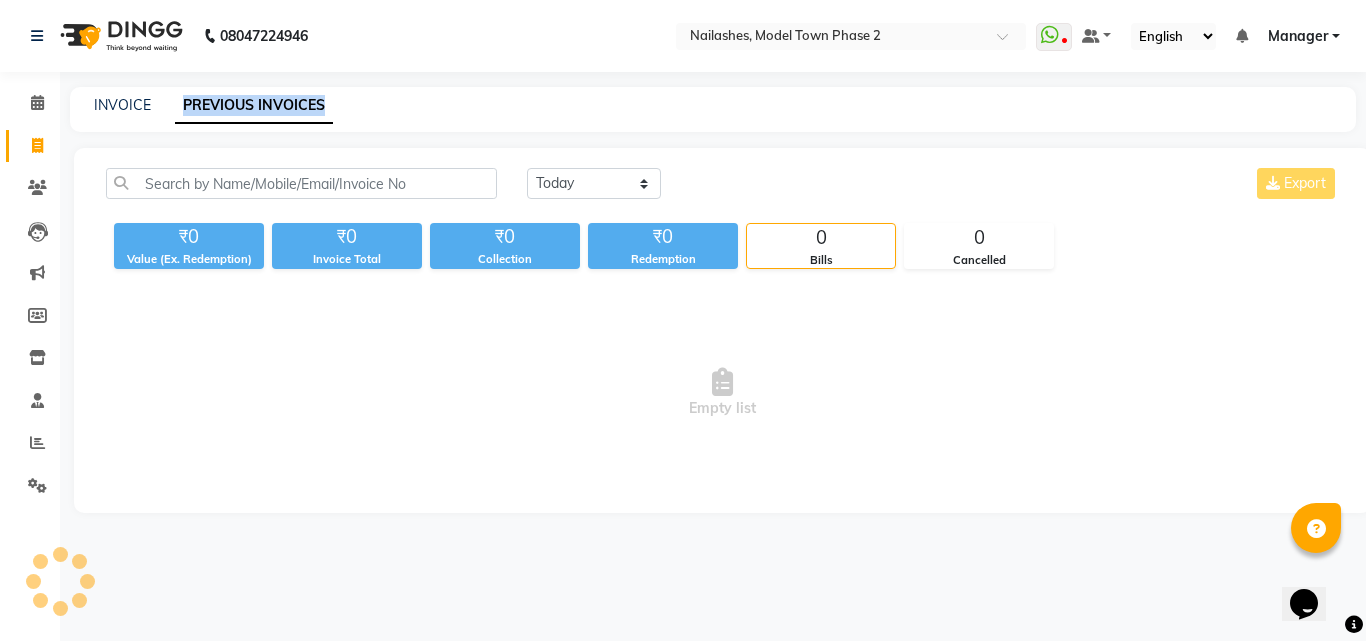 click on "PREVIOUS INVOICES" 